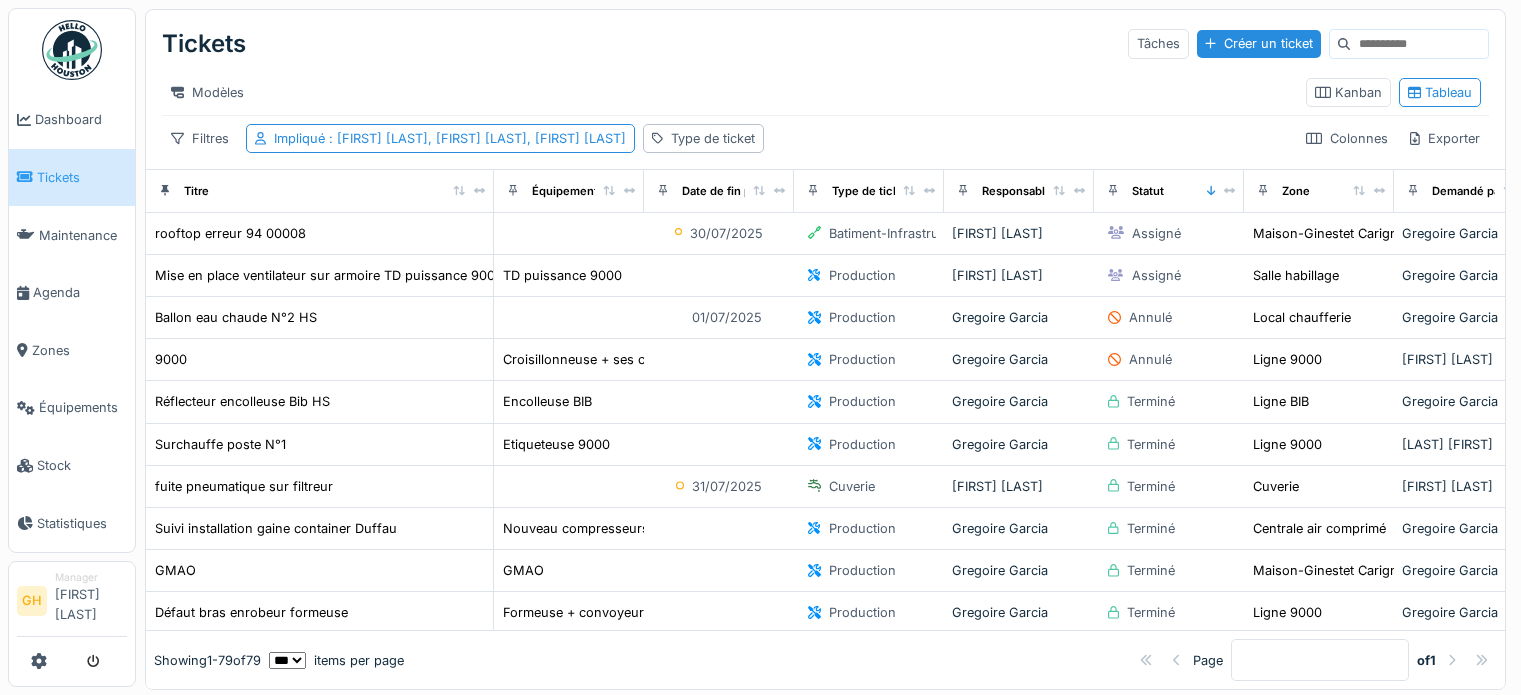 scroll, scrollTop: 0, scrollLeft: 0, axis: both 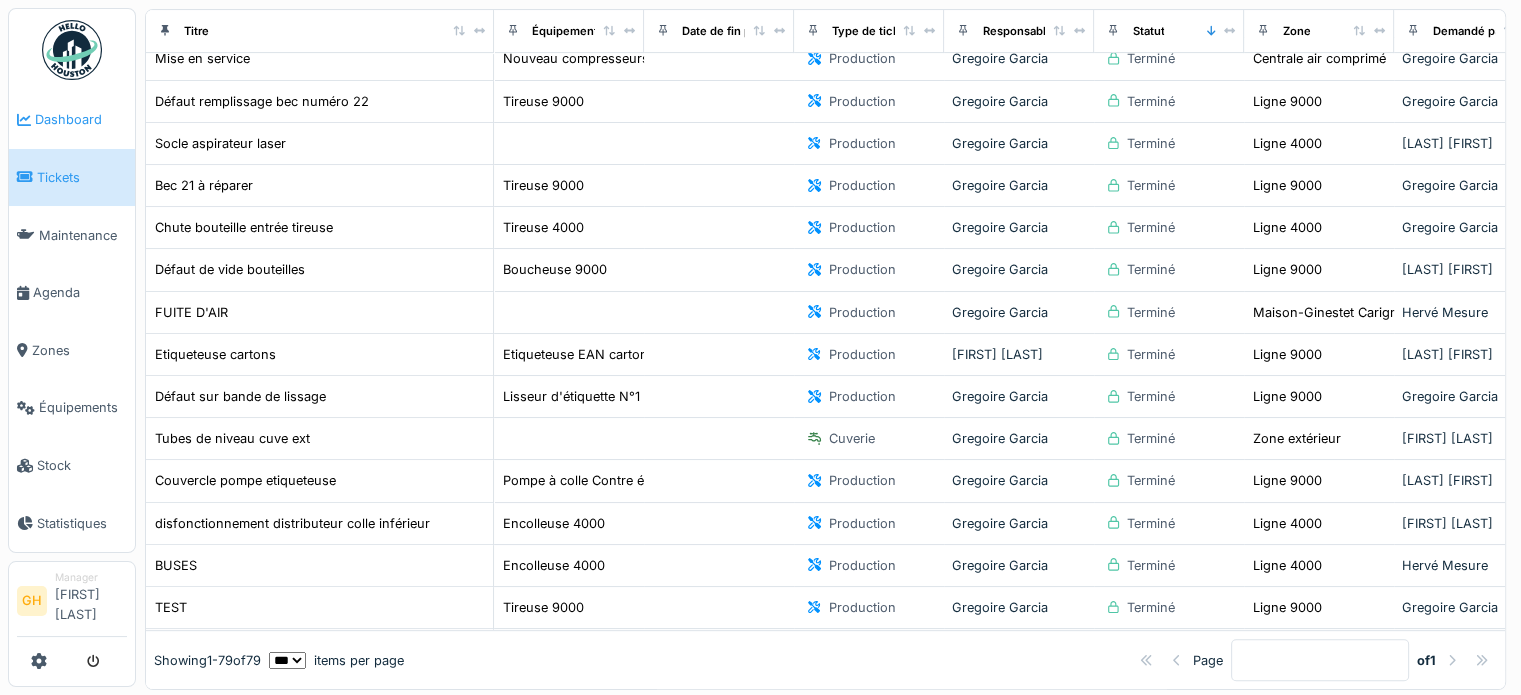 click on "Dashboard" at bounding box center [81, 119] 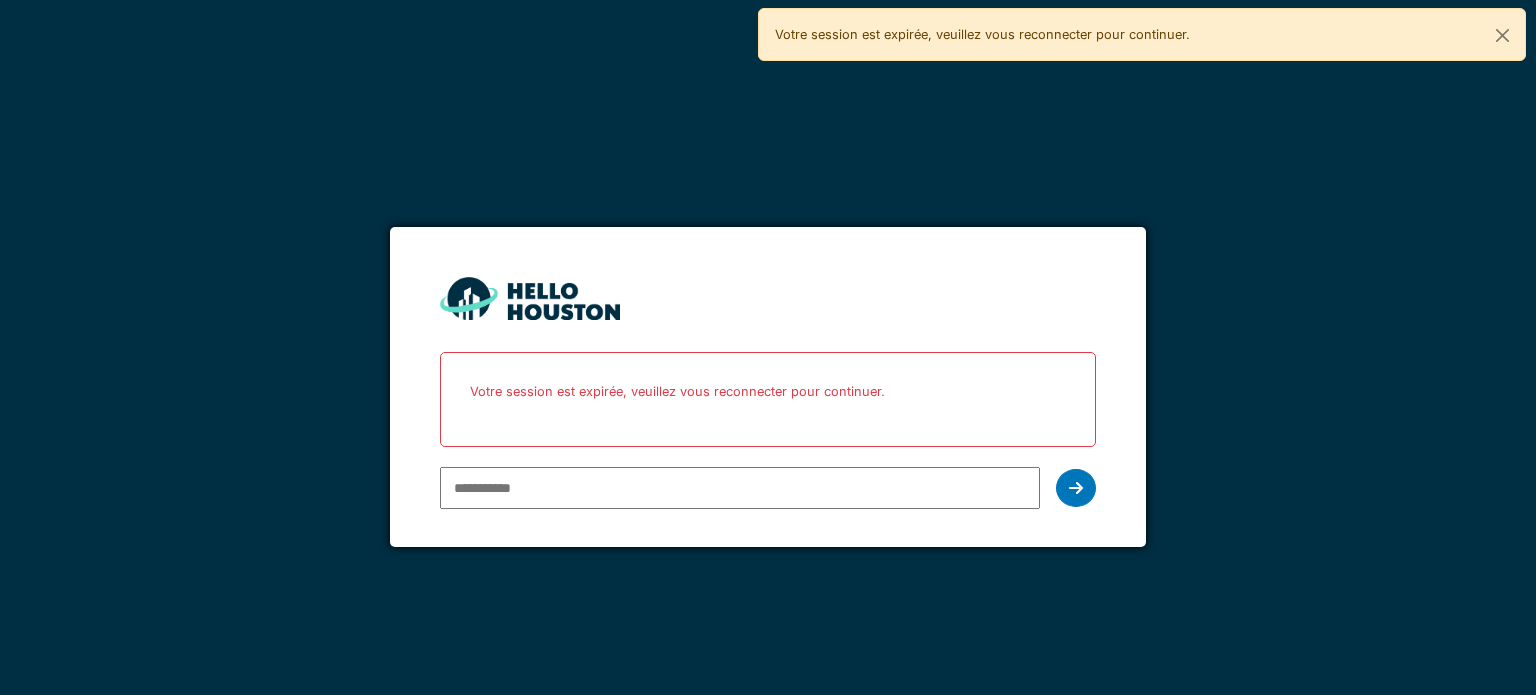 scroll, scrollTop: 0, scrollLeft: 0, axis: both 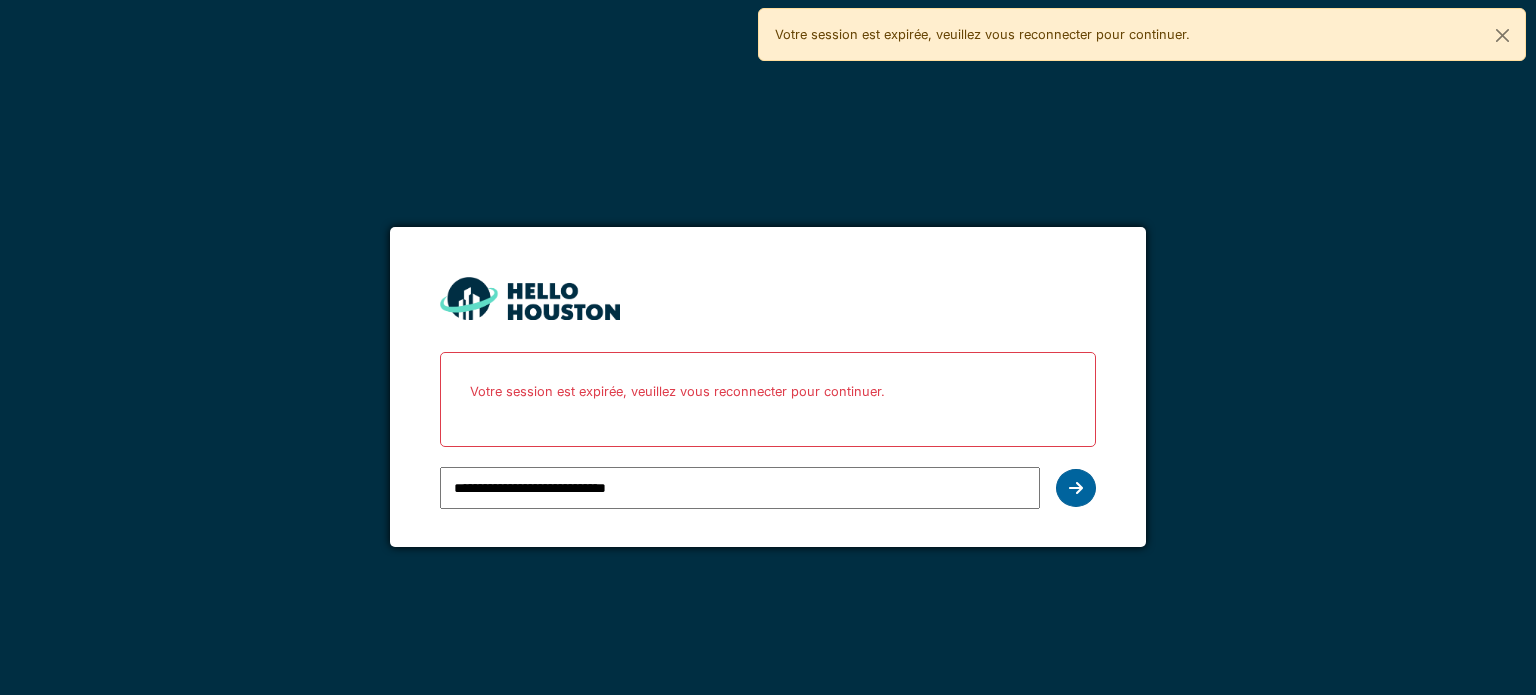 click at bounding box center [1076, 488] 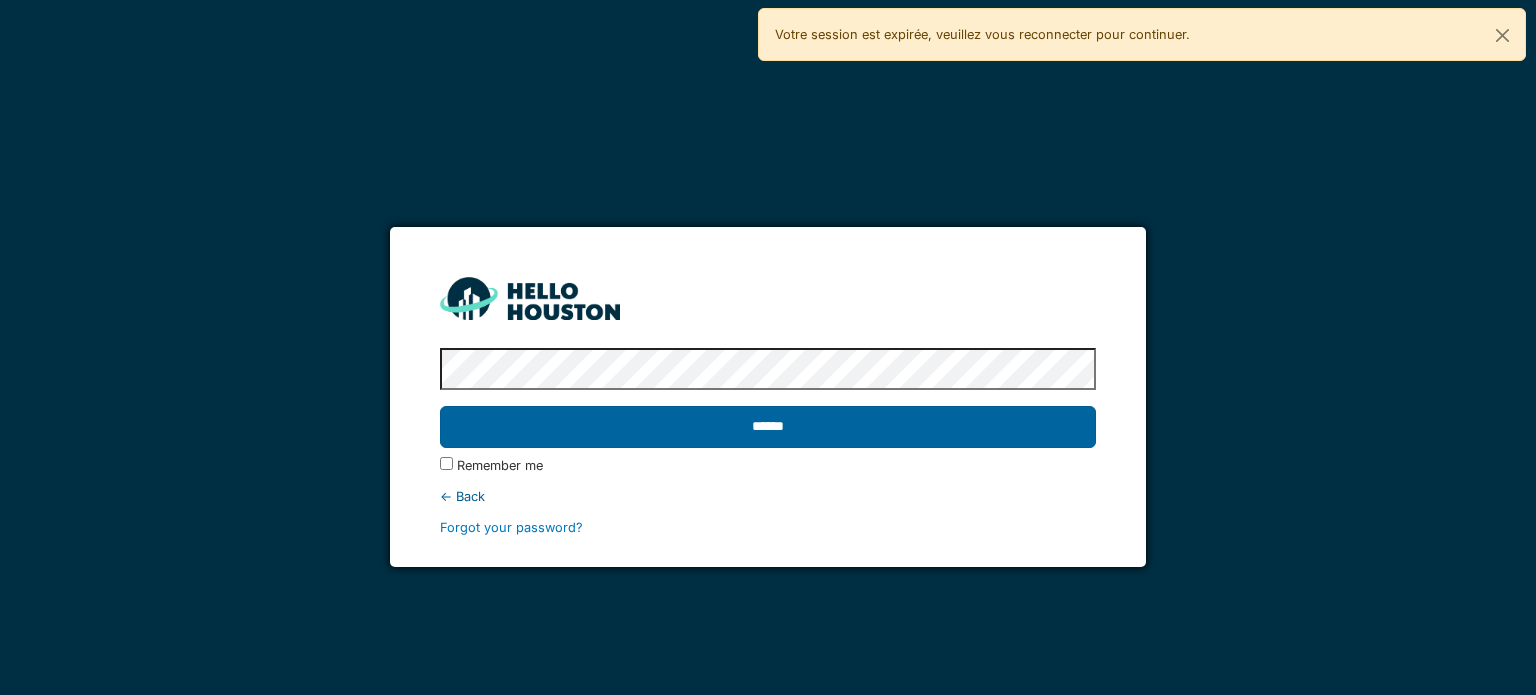 click on "******" at bounding box center [767, 427] 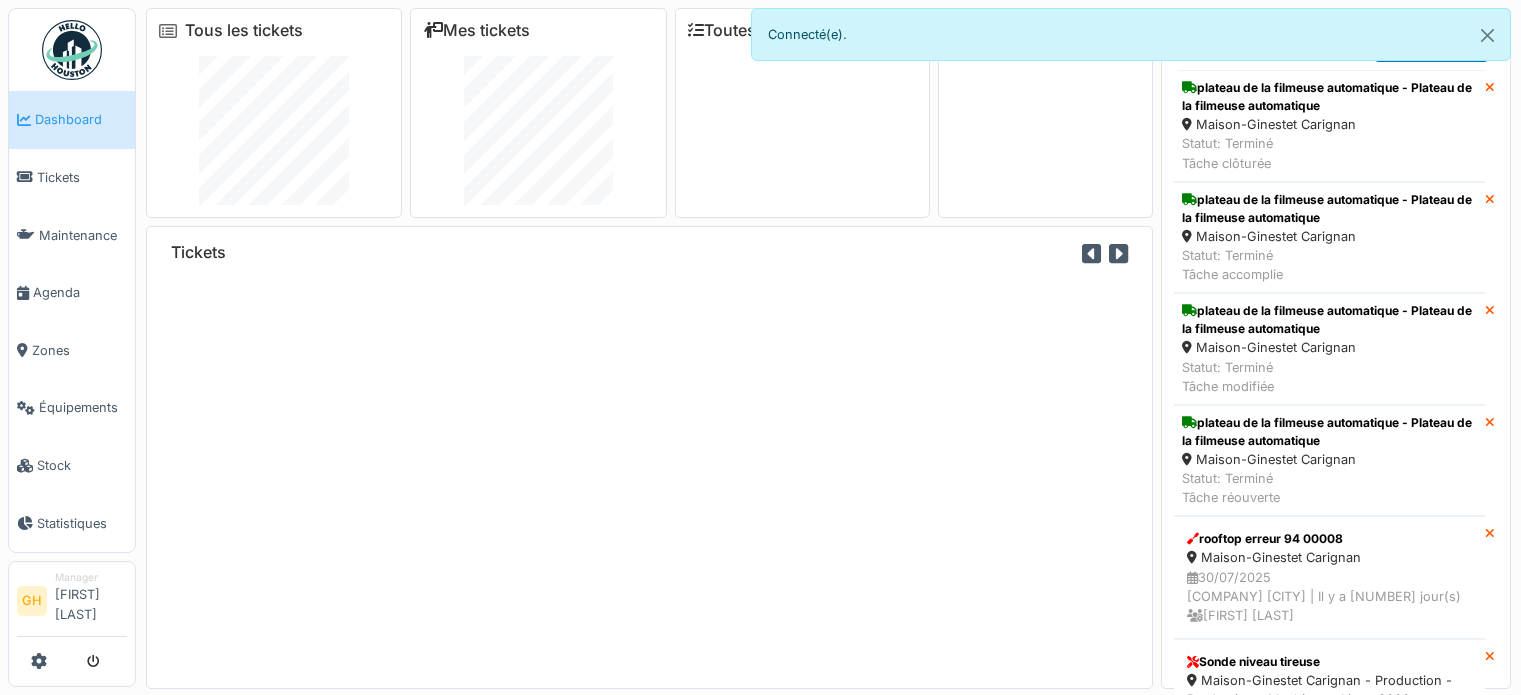 scroll, scrollTop: 0, scrollLeft: 0, axis: both 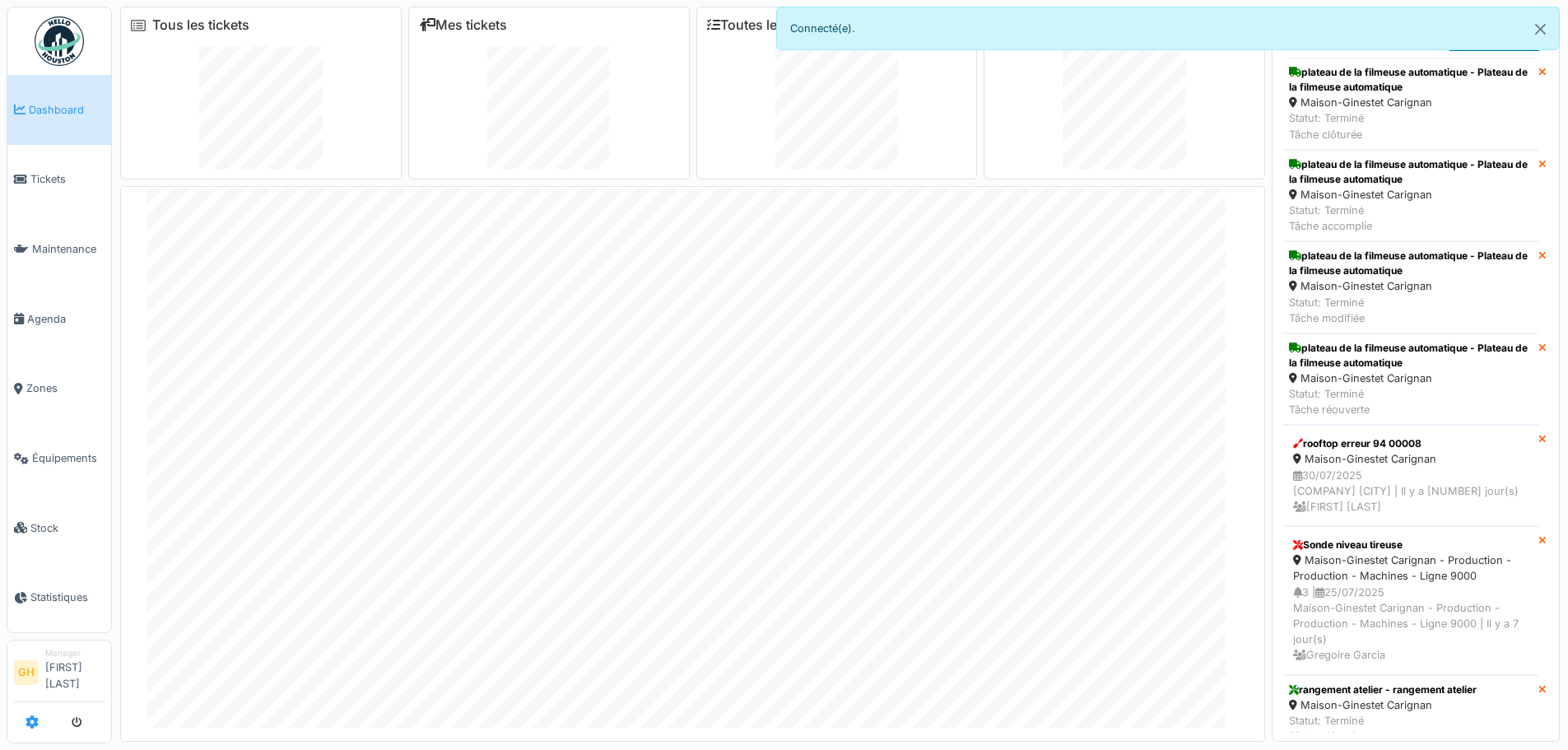 click at bounding box center (32, 722) 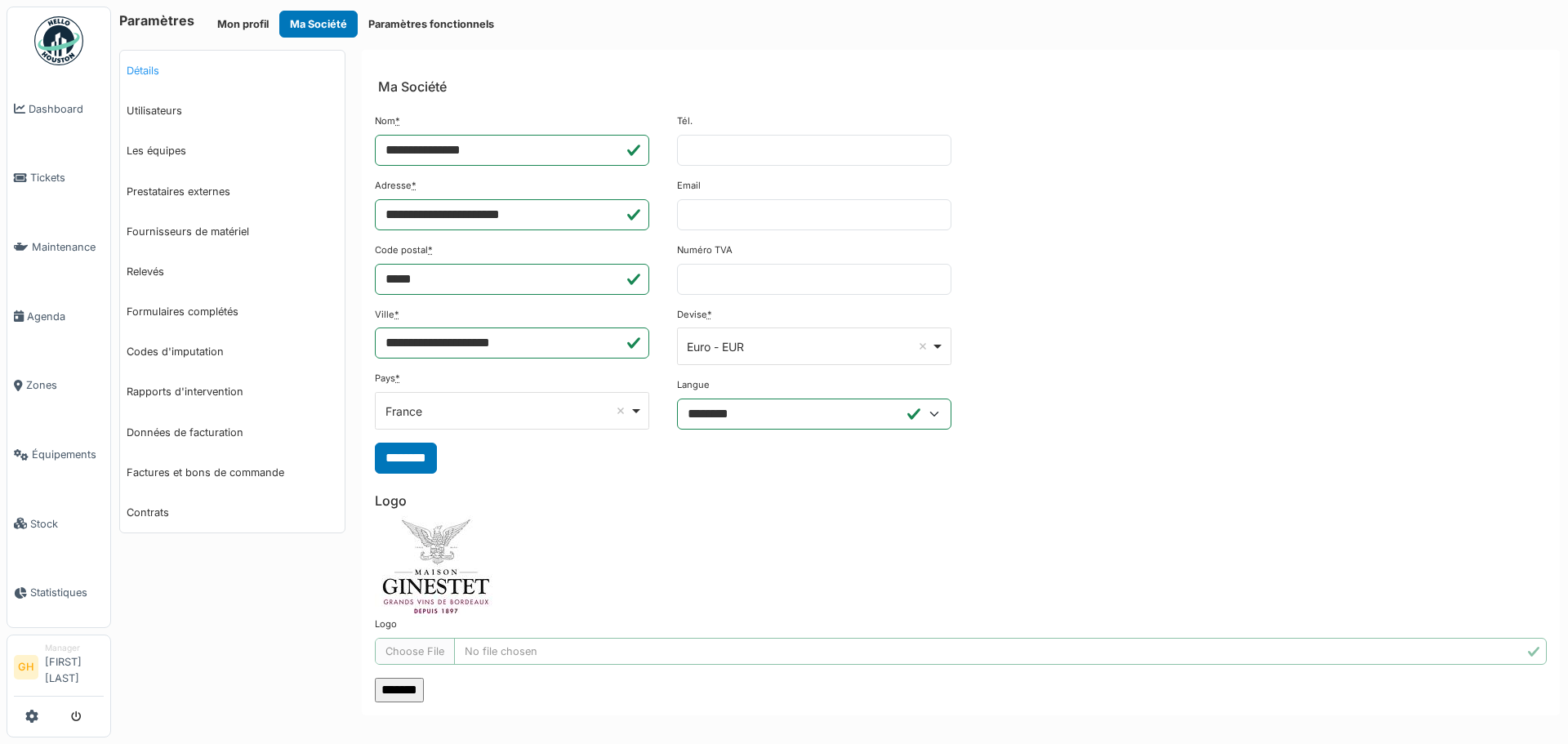 scroll, scrollTop: 0, scrollLeft: 0, axis: both 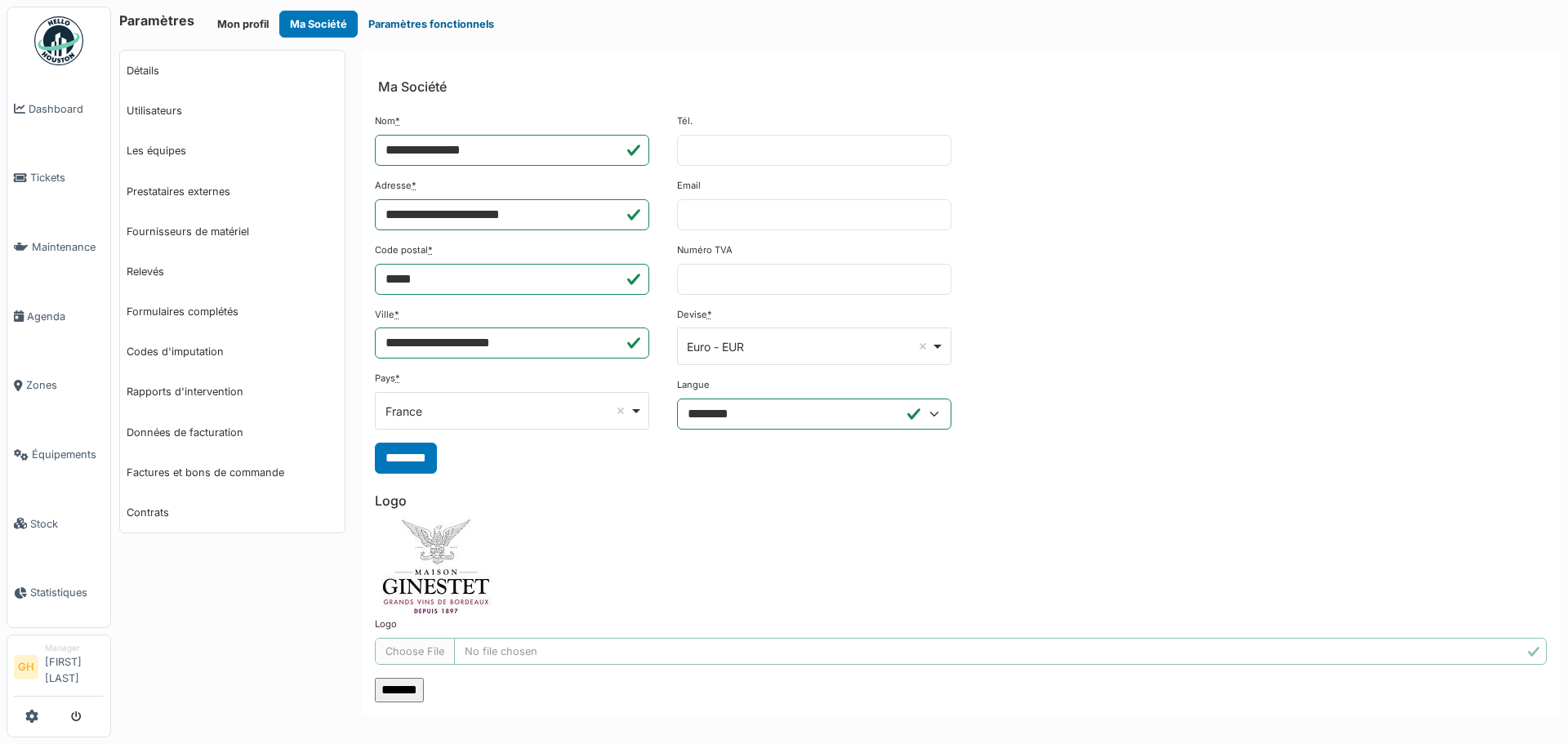 click on "Paramètres fonctionnels" at bounding box center [431, 24] 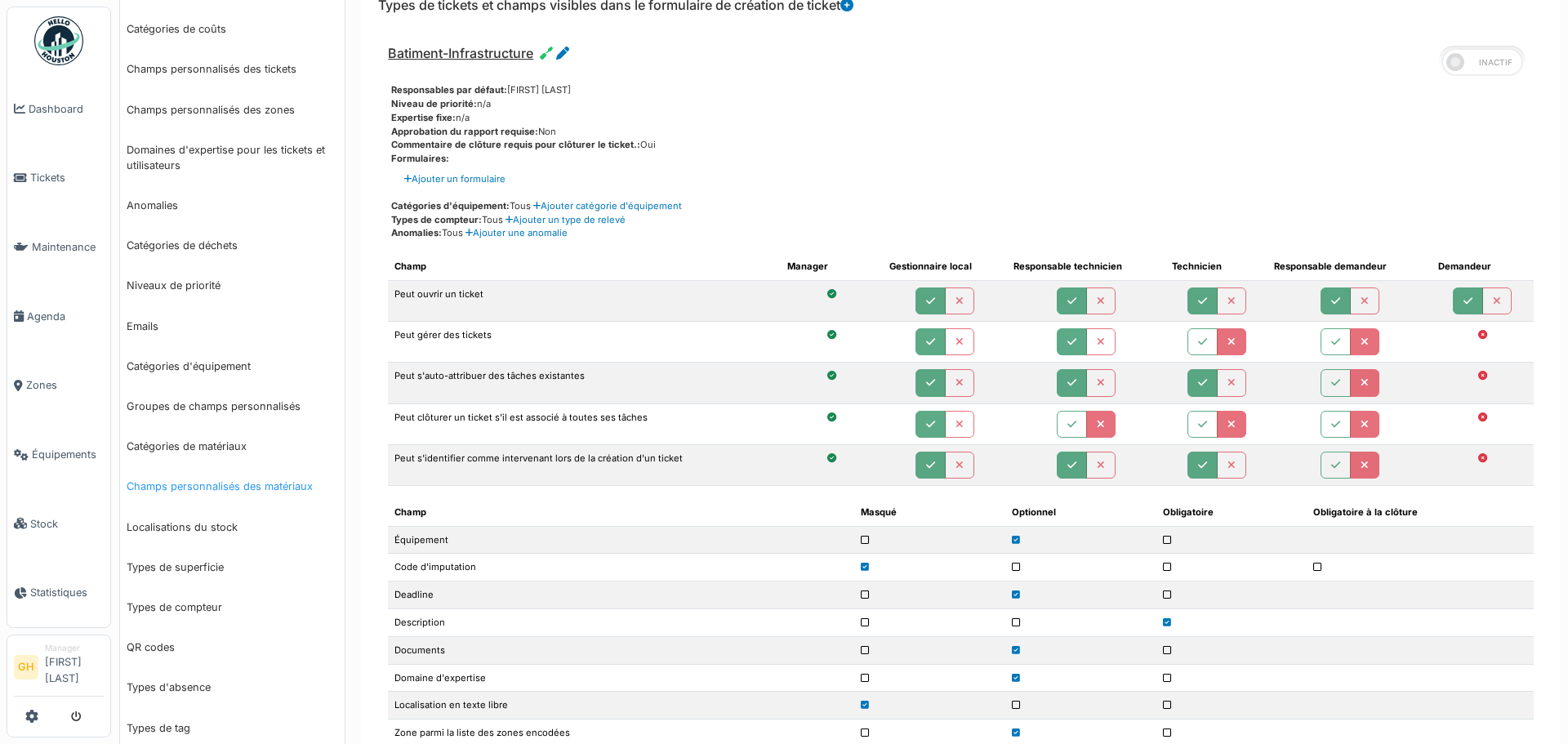 scroll, scrollTop: 0, scrollLeft: 0, axis: both 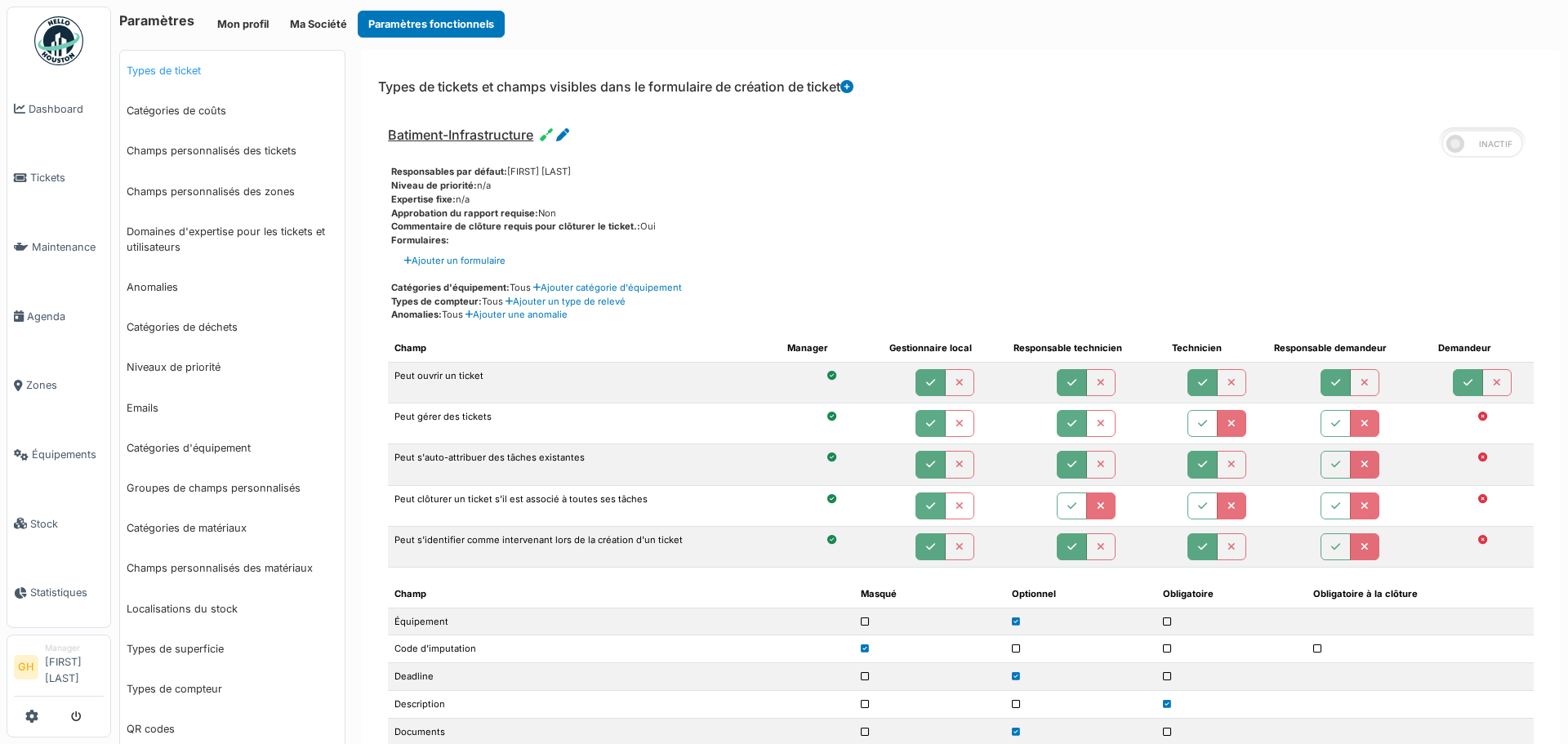 click on "Types de ticket" at bounding box center (232, 70) 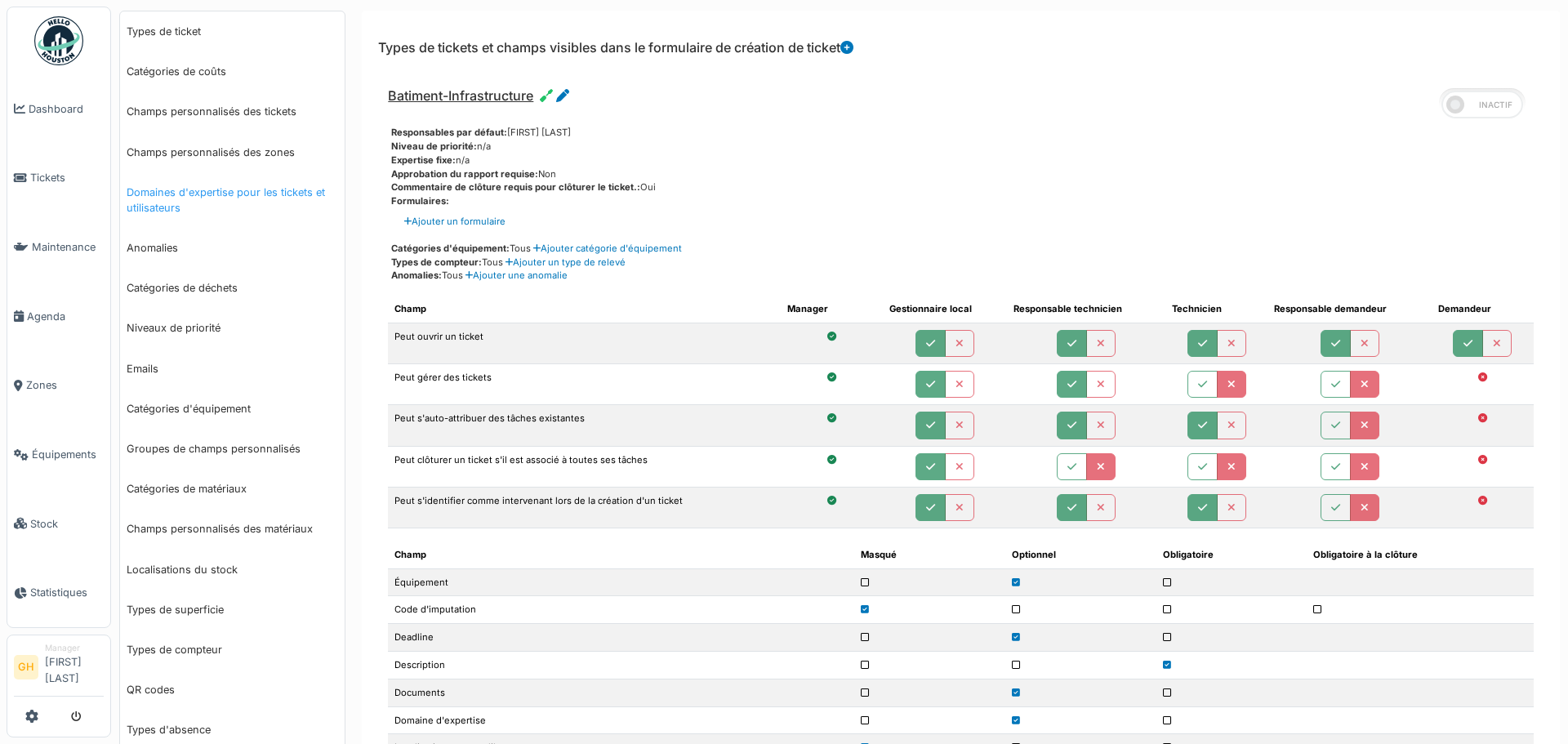 scroll, scrollTop: 0, scrollLeft: 0, axis: both 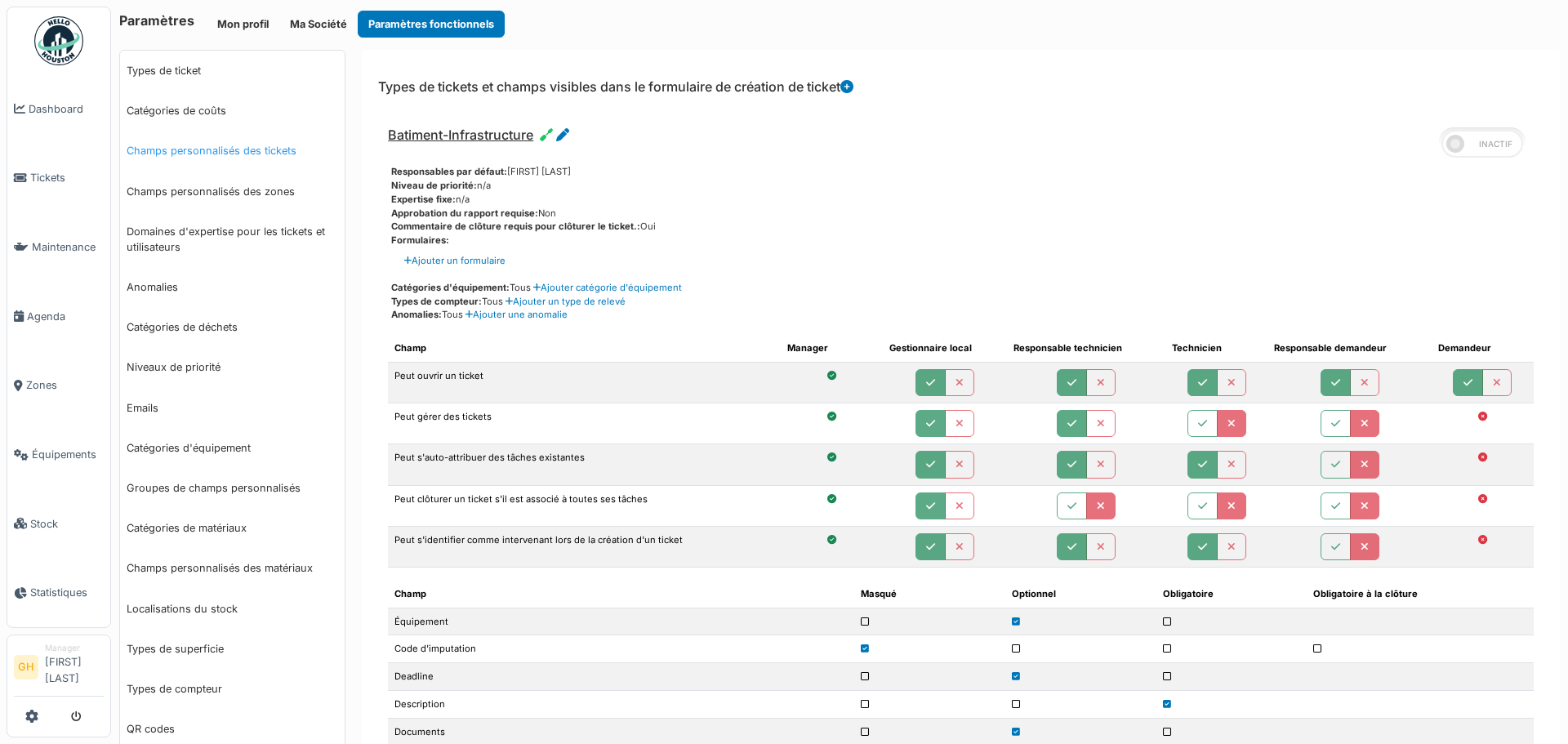 click on "Champs personnalisés des tickets" at bounding box center [232, 150] 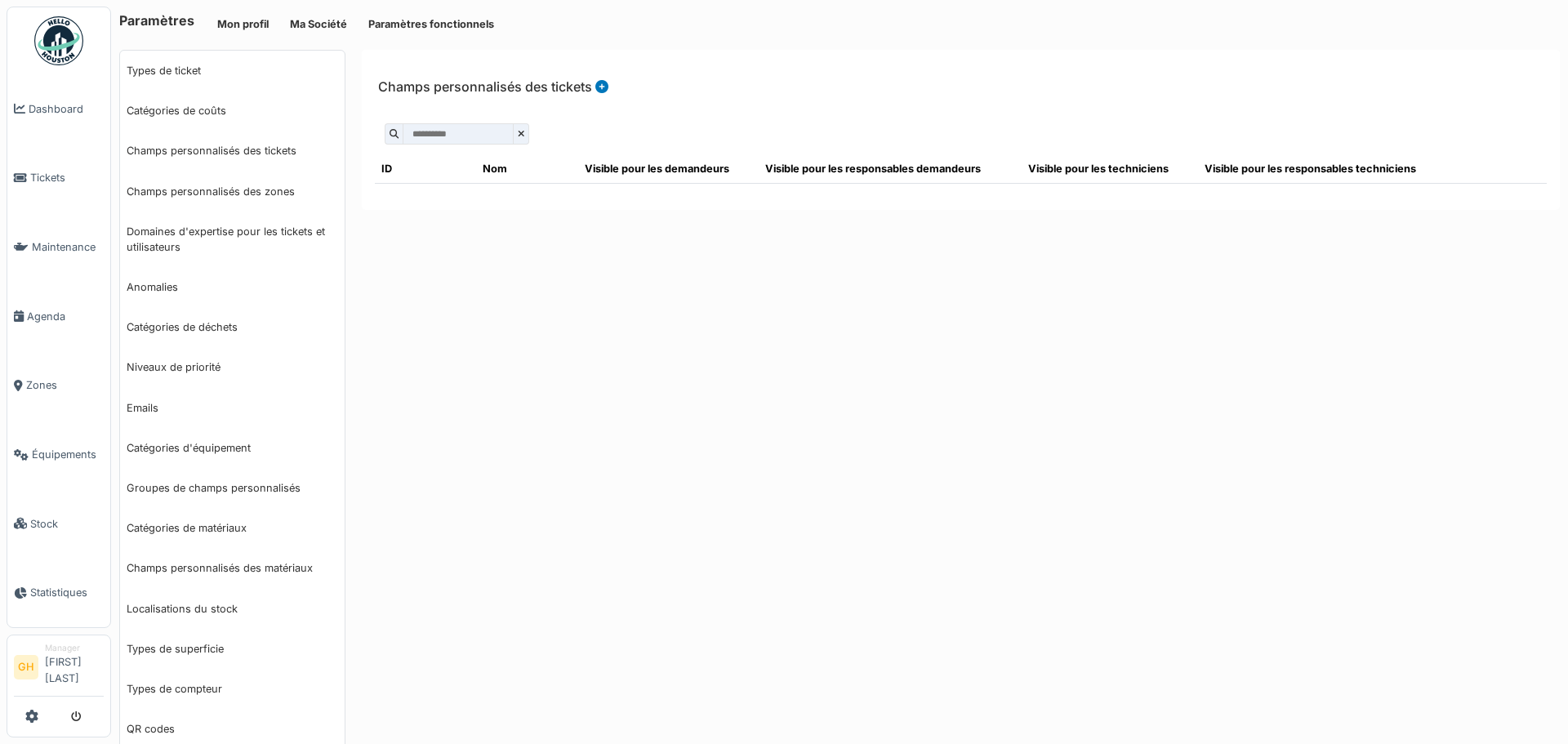 click on "Visible pour les demandeurs" at bounding box center [669, 169] 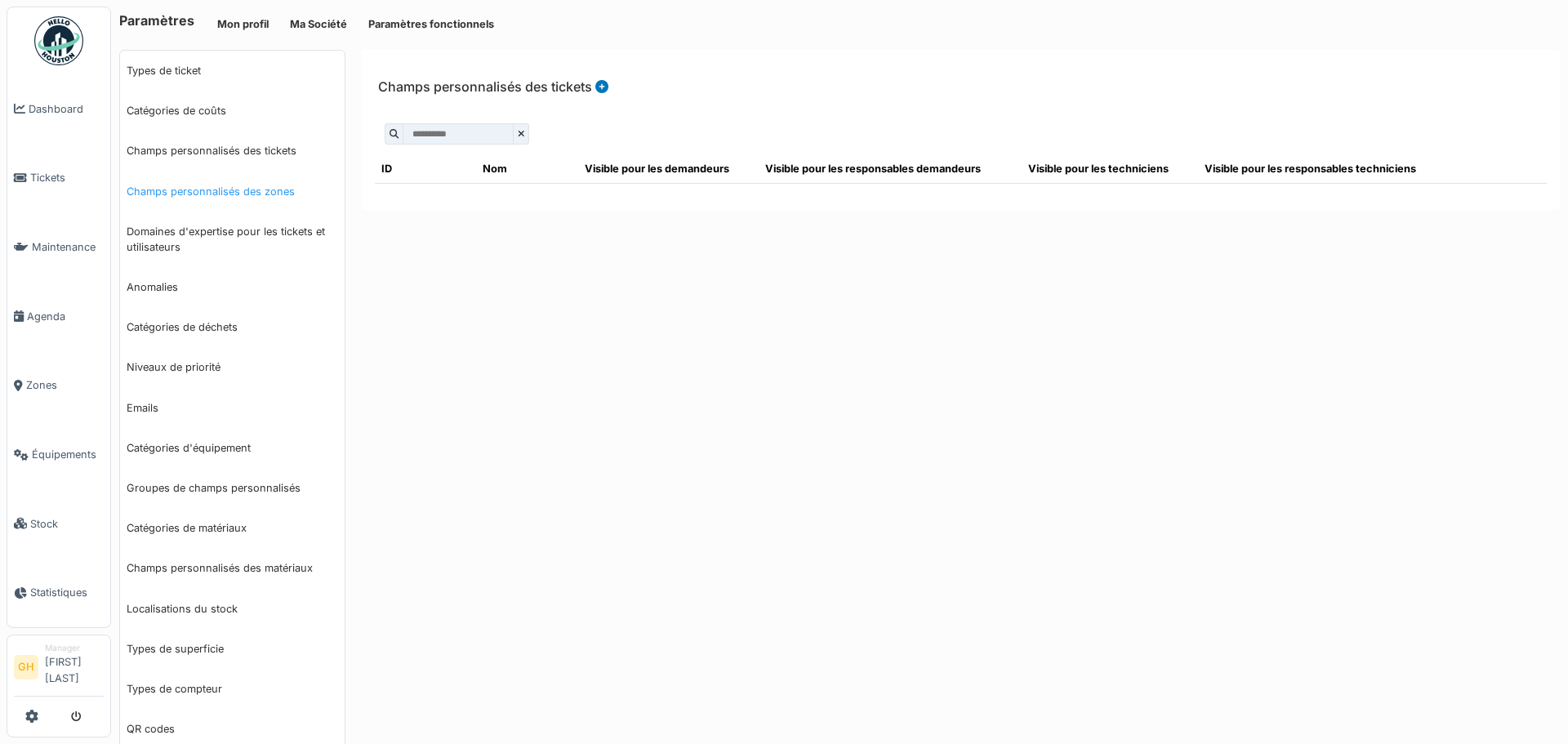 click on "Champs personnalisés des zones" at bounding box center (232, 191) 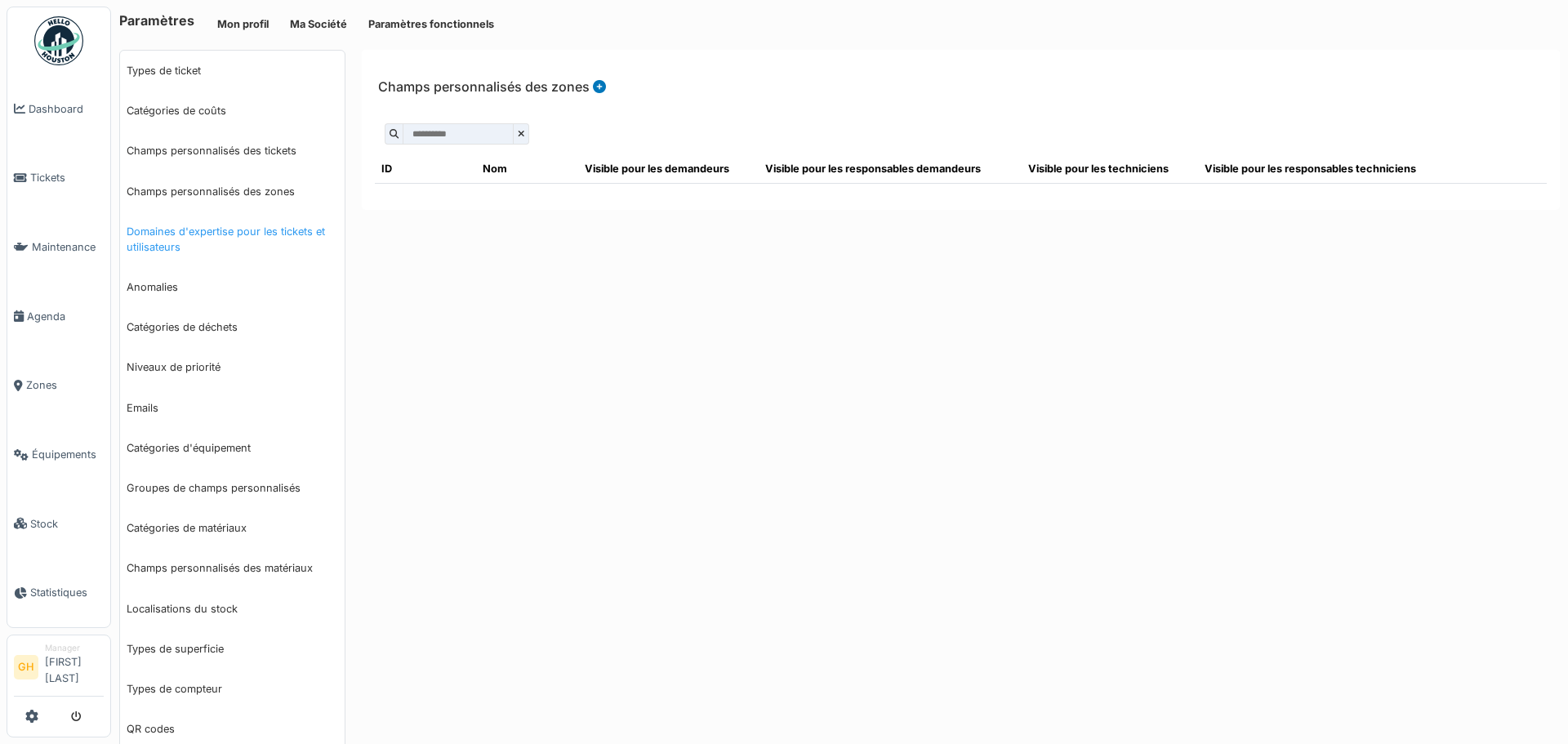 click on "Domaines d'expertise pour les tickets et utilisateurs" at bounding box center (232, 239) 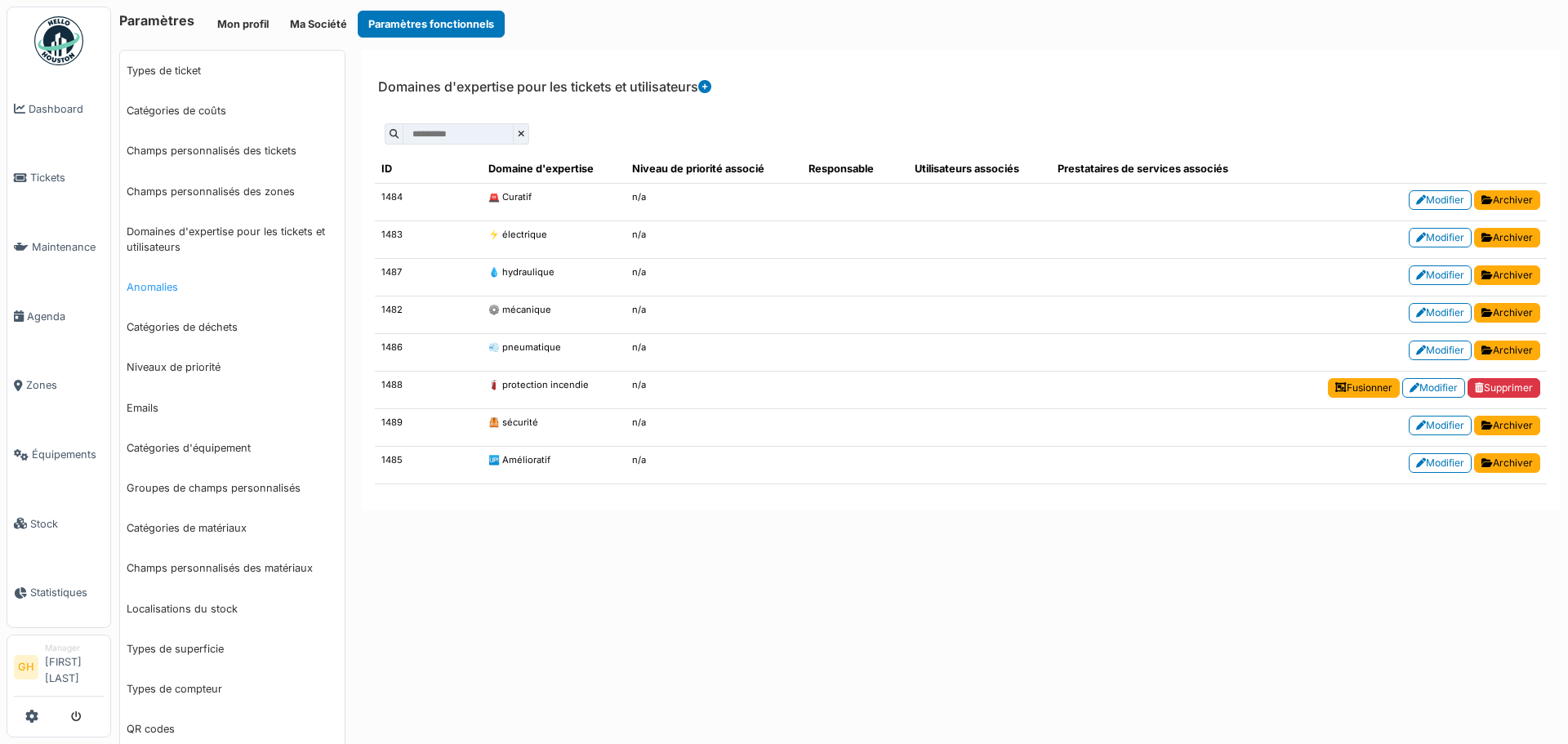 click on "Anomalies" at bounding box center (232, 287) 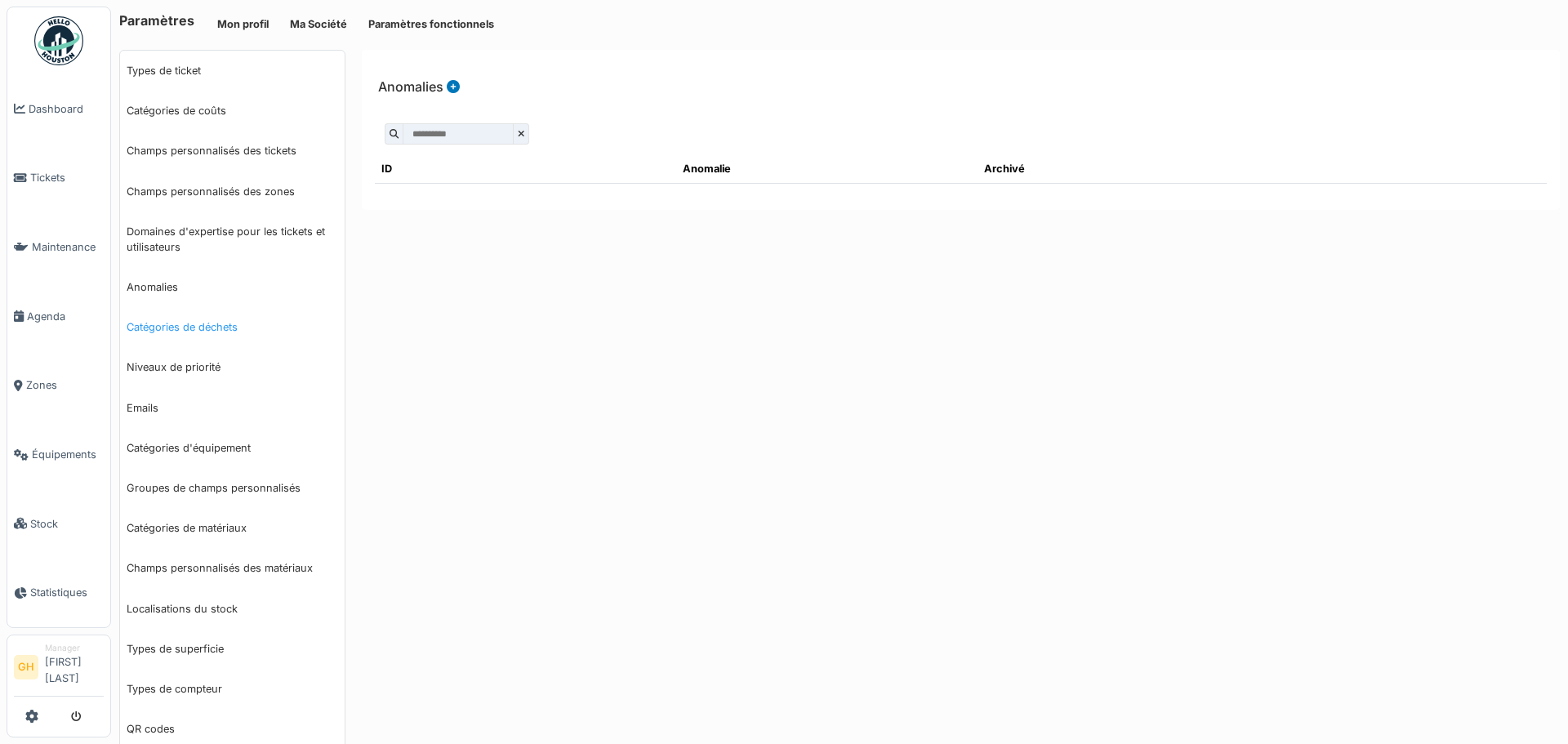 click on "Catégories de déchets" at bounding box center (232, 327) 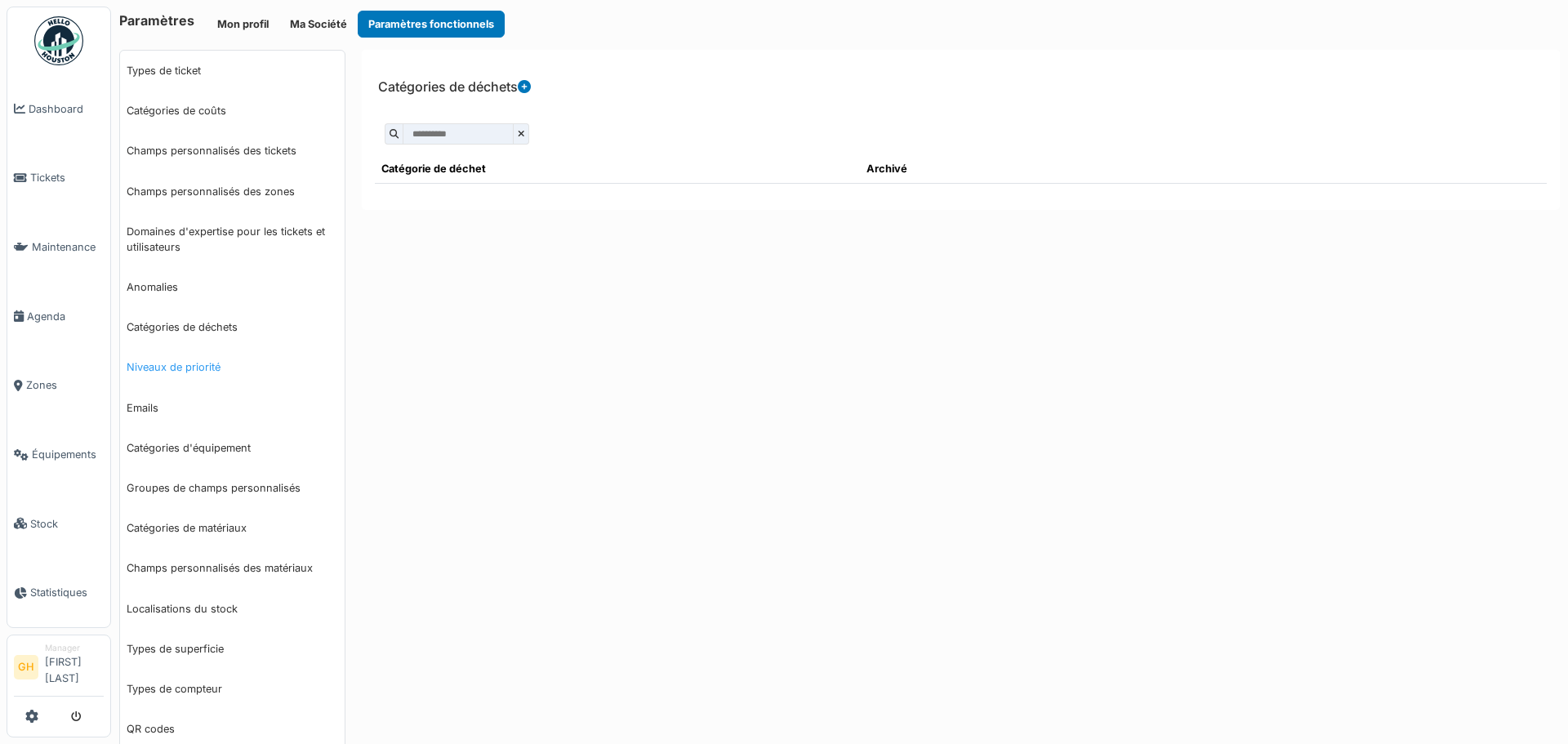 click on "Niveaux de priorité" at bounding box center (232, 367) 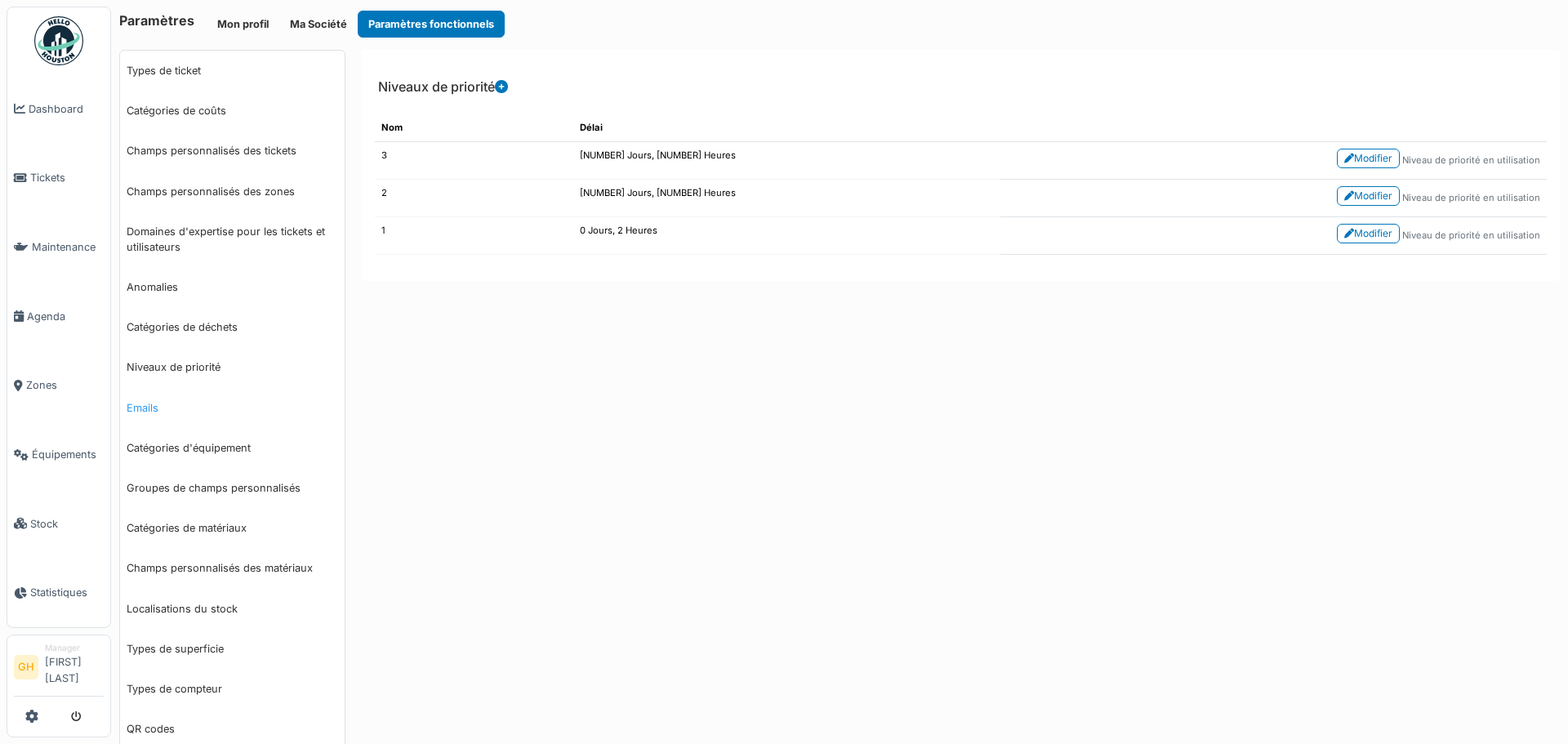 click on "Emails" at bounding box center (232, 408) 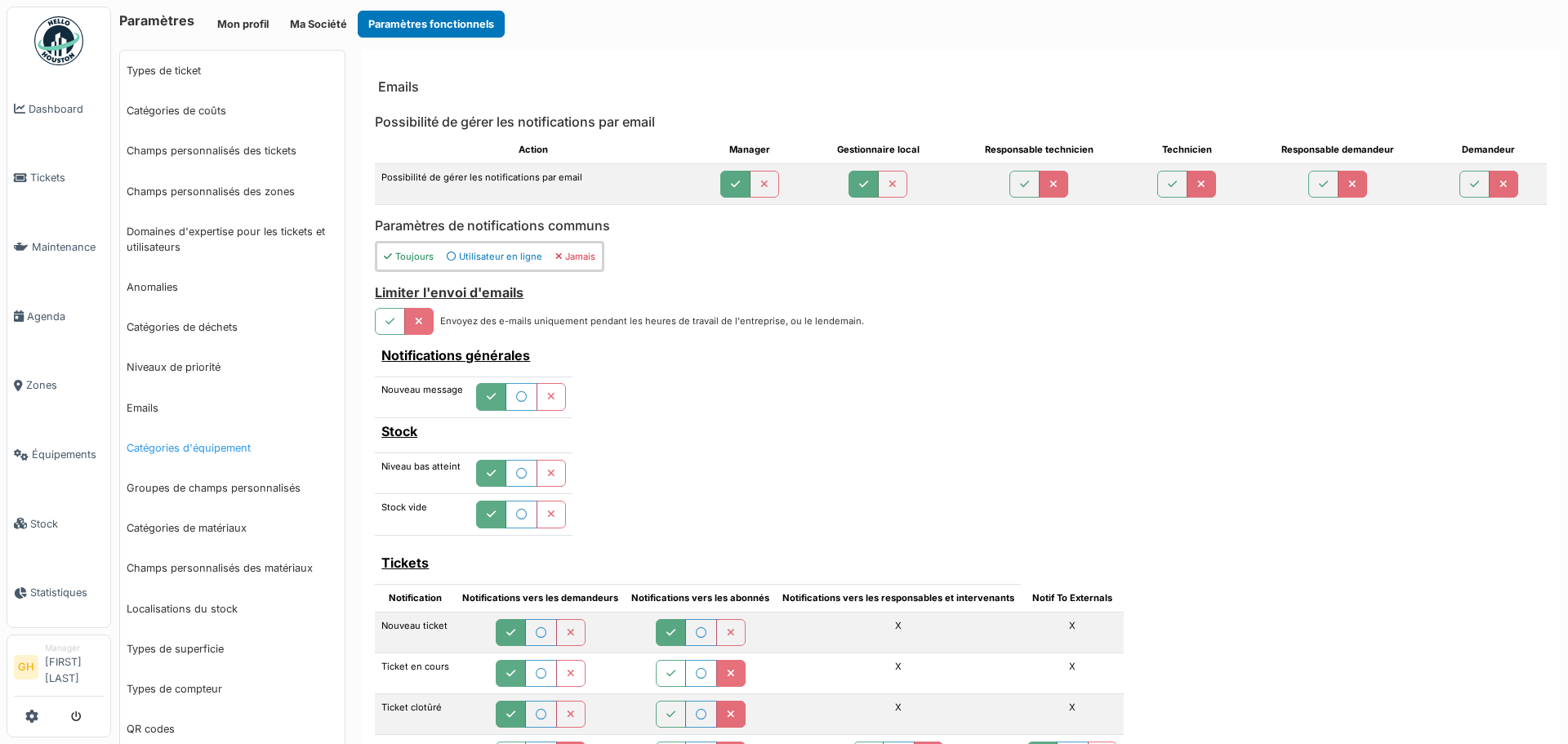 click on "Catégories d'équipement" at bounding box center (232, 448) 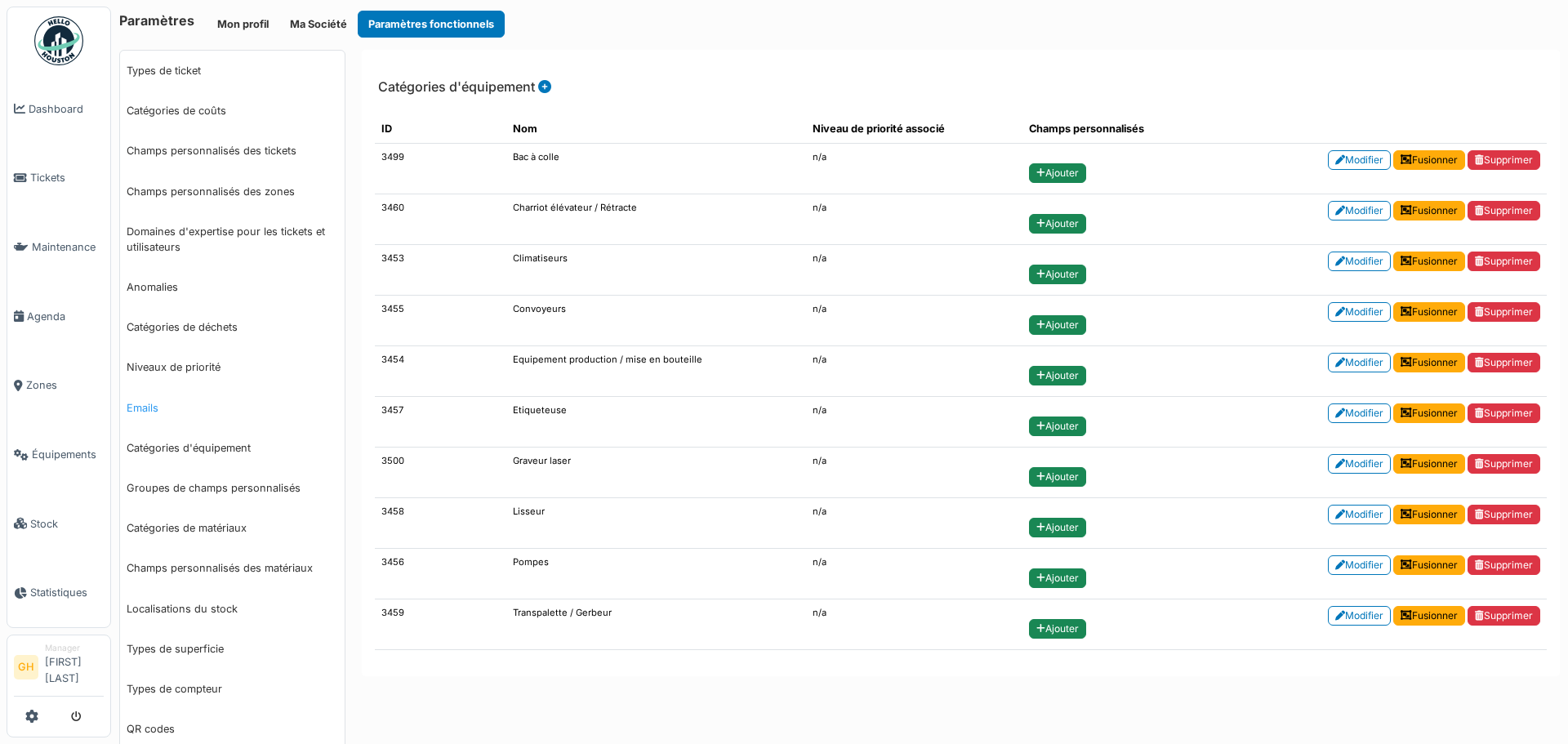 click on "Emails" at bounding box center [232, 408] 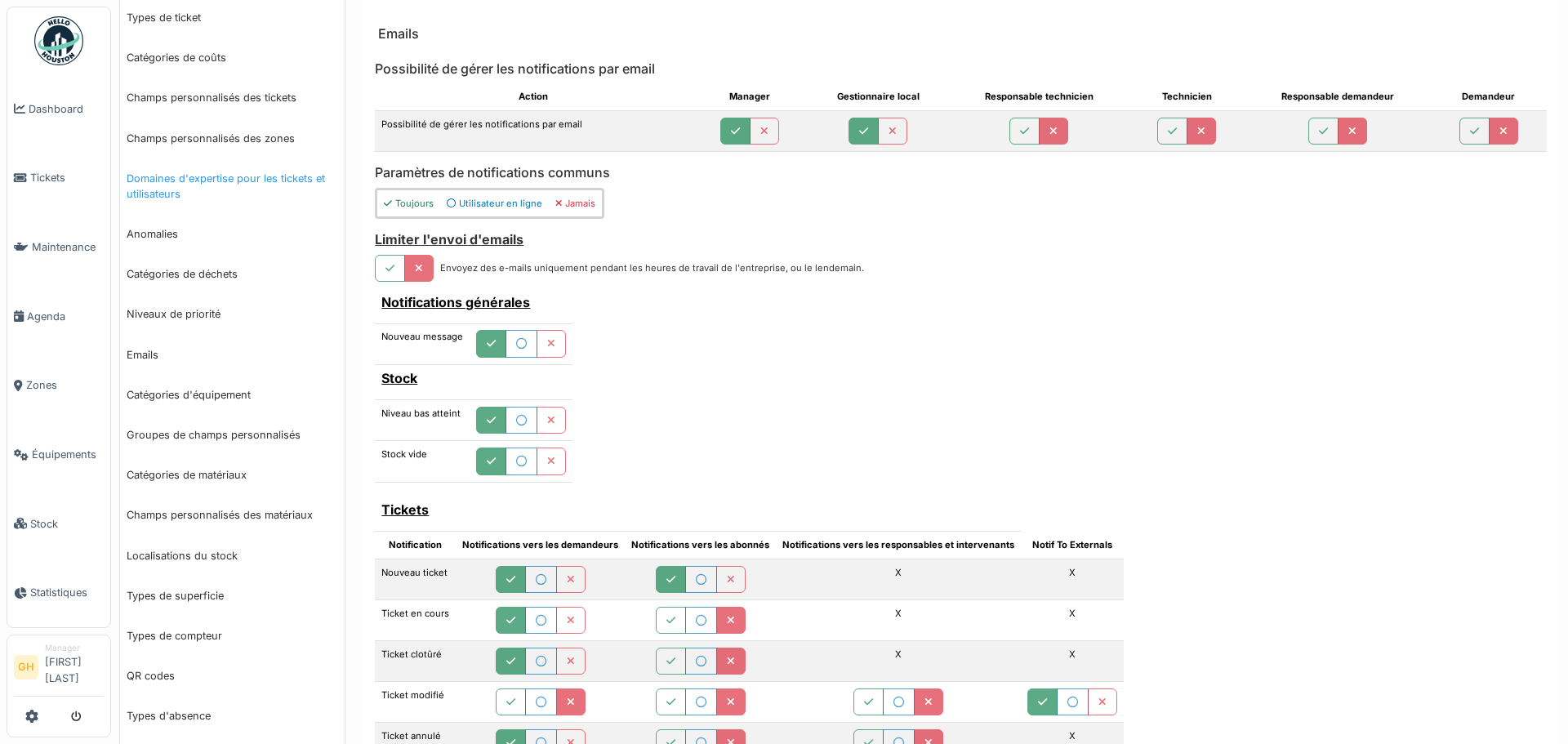 scroll, scrollTop: 82, scrollLeft: 0, axis: vertical 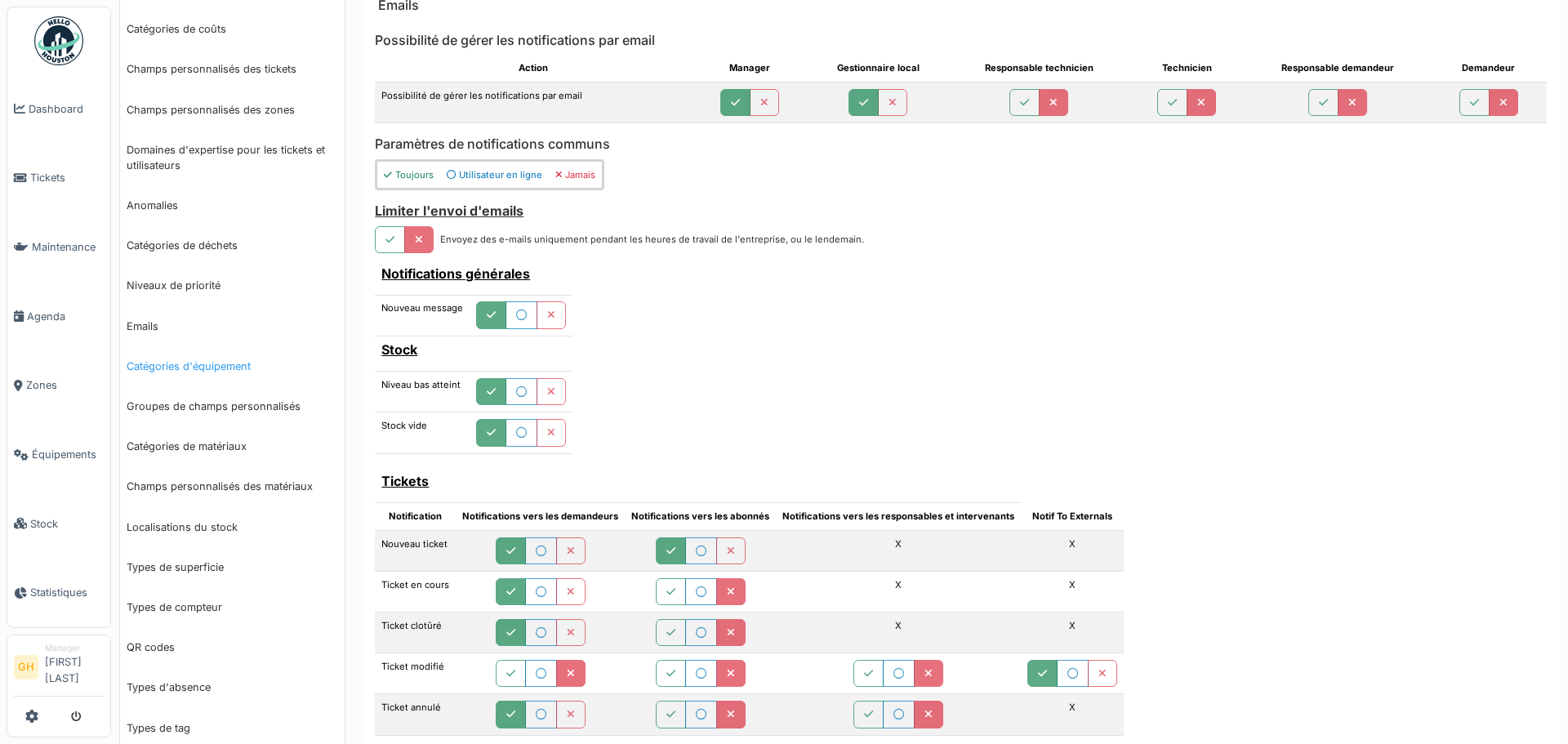 click on "Catégories d'équipement" at bounding box center (232, 366) 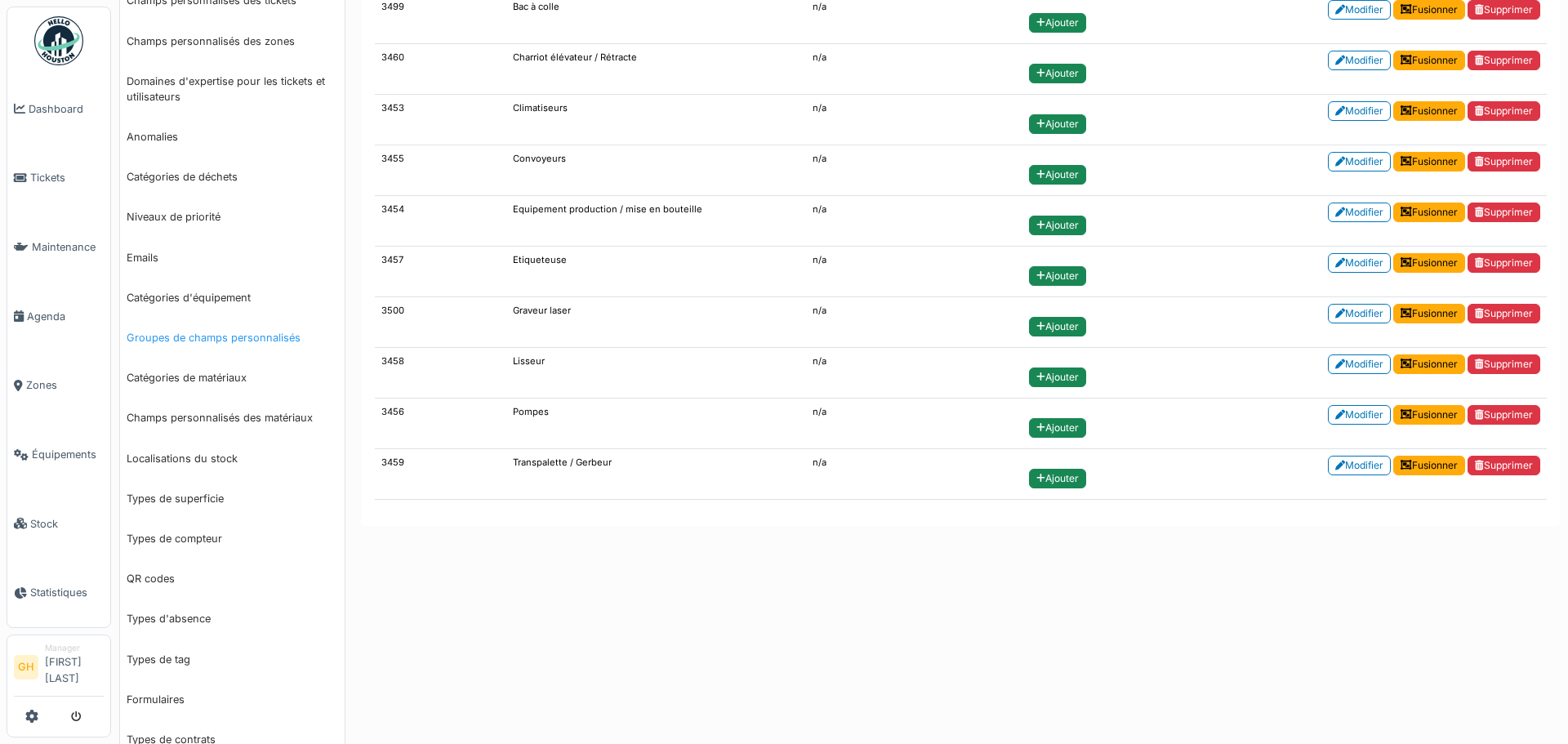 scroll, scrollTop: 163, scrollLeft: 0, axis: vertical 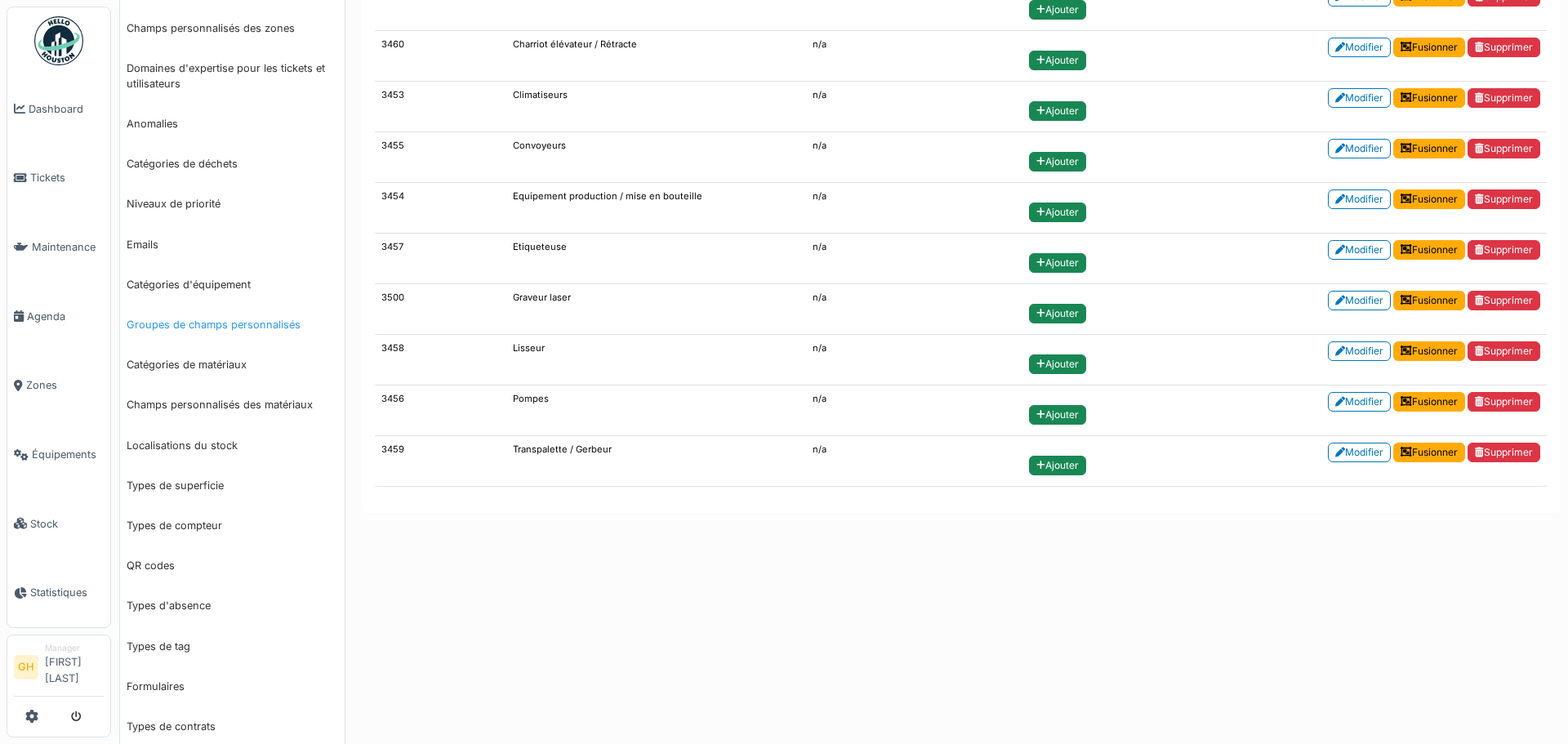 click on "Groupes de champs personnalisés" at bounding box center [232, 324] 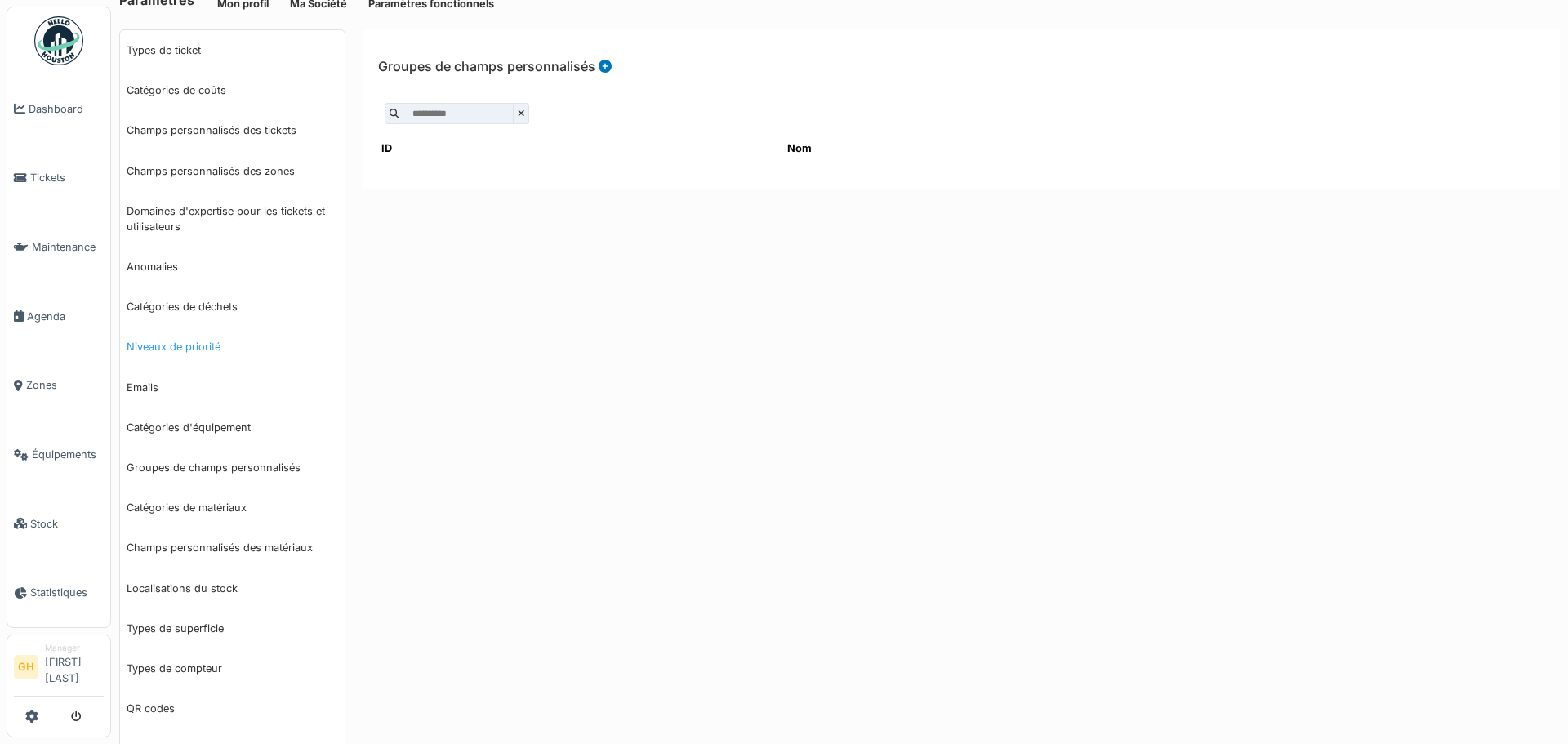 scroll, scrollTop: 82, scrollLeft: 0, axis: vertical 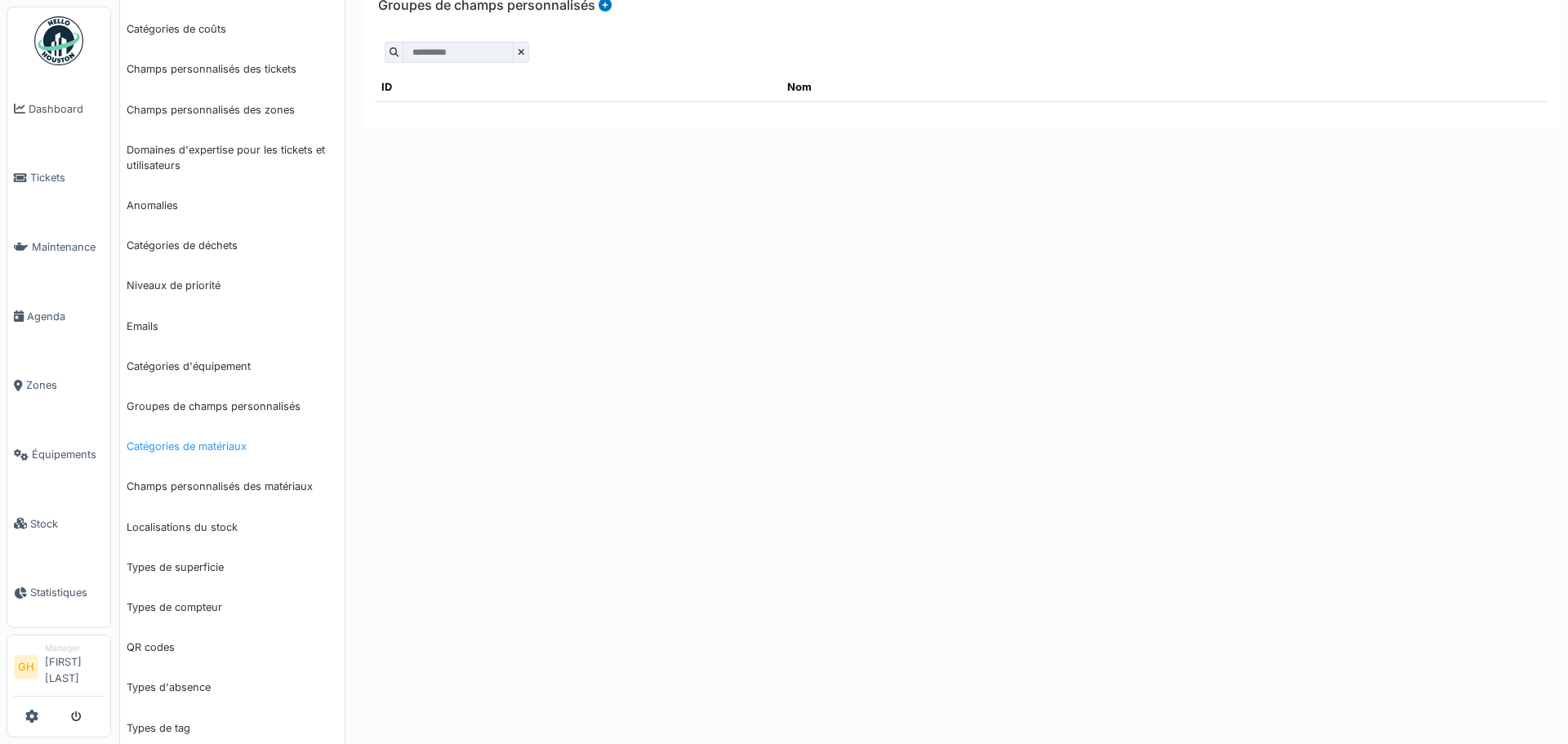 click on "Catégories de matériaux" at bounding box center [232, 446] 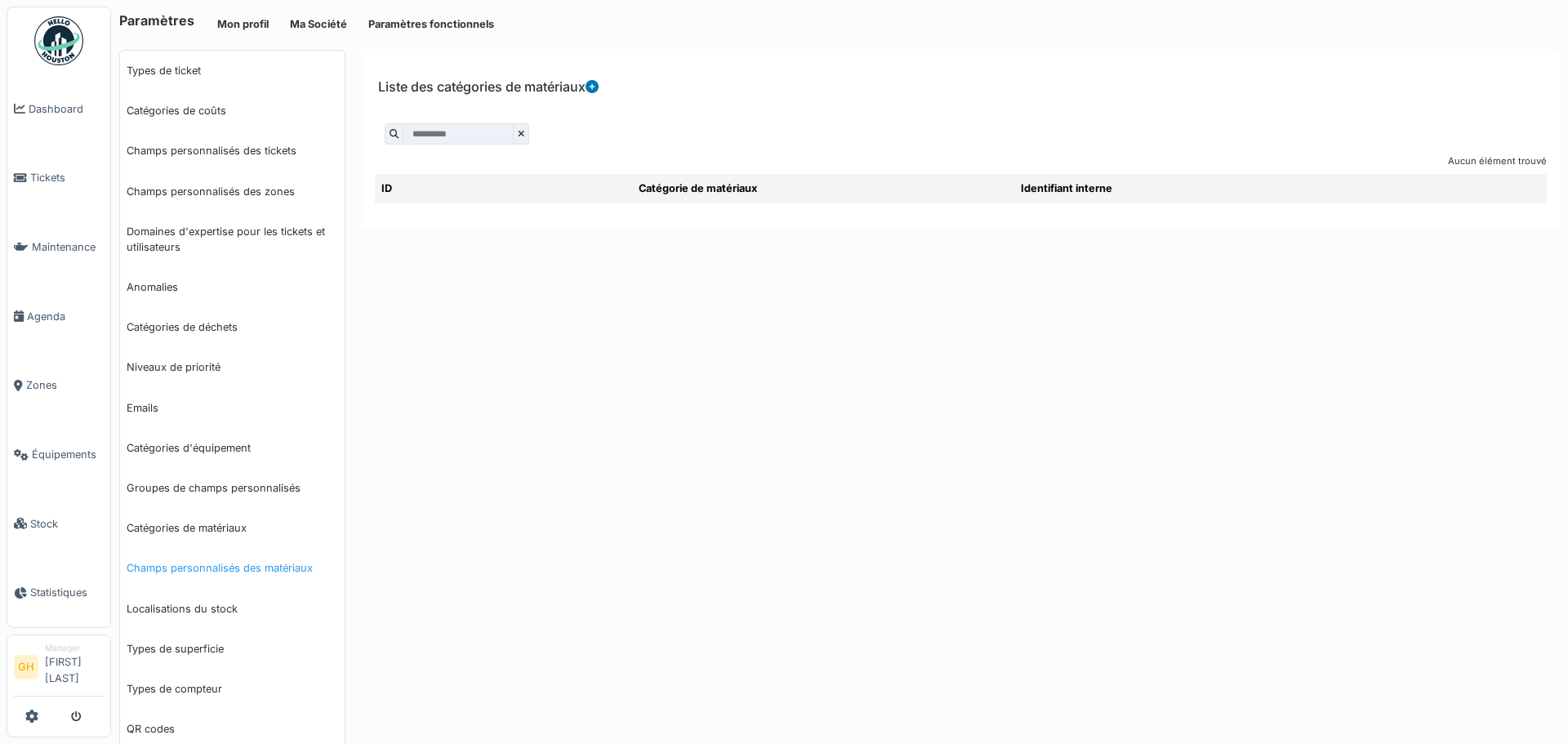 click on "Champs personnalisés des matériaux" at bounding box center [232, 568] 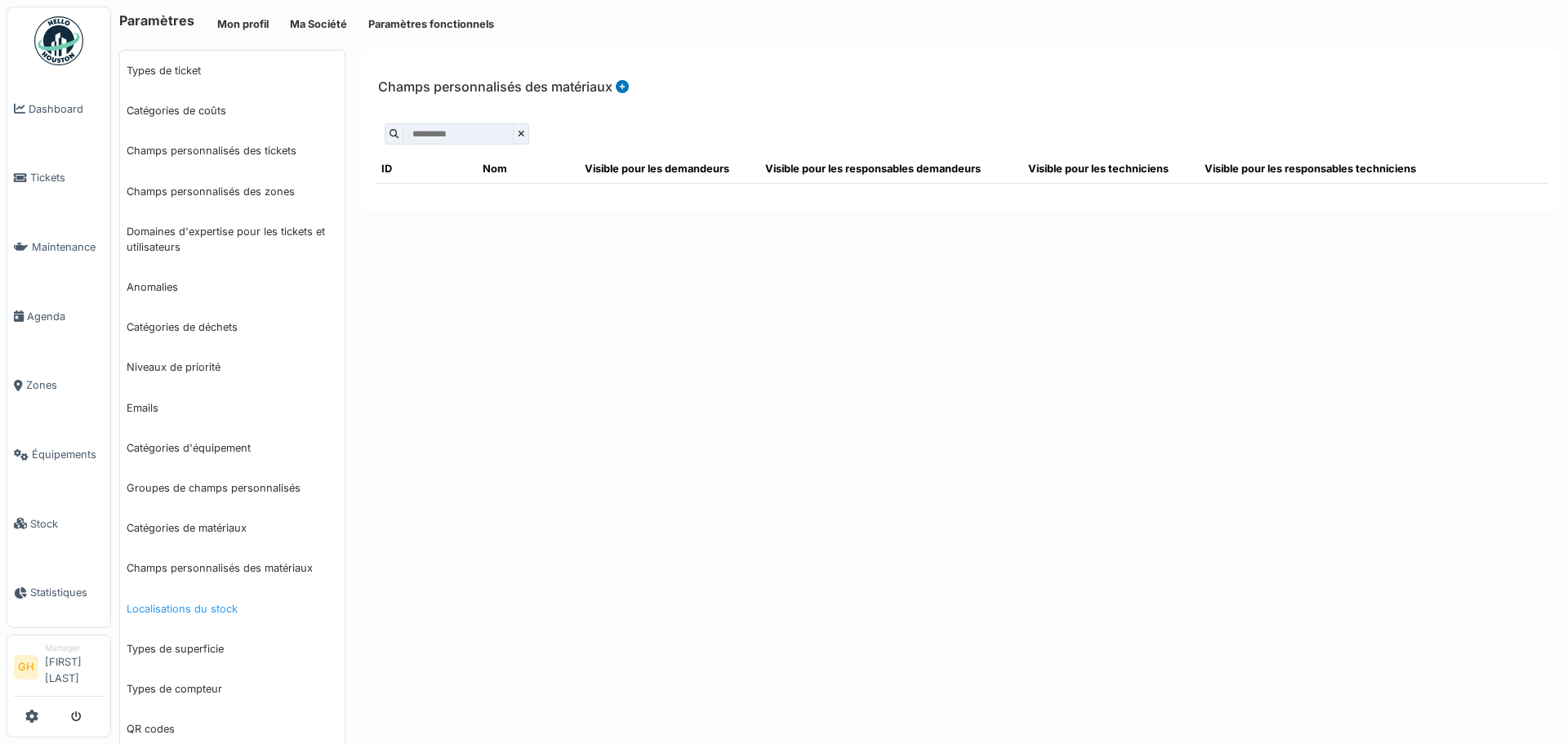 click on "Localisations du stock" at bounding box center [232, 608] 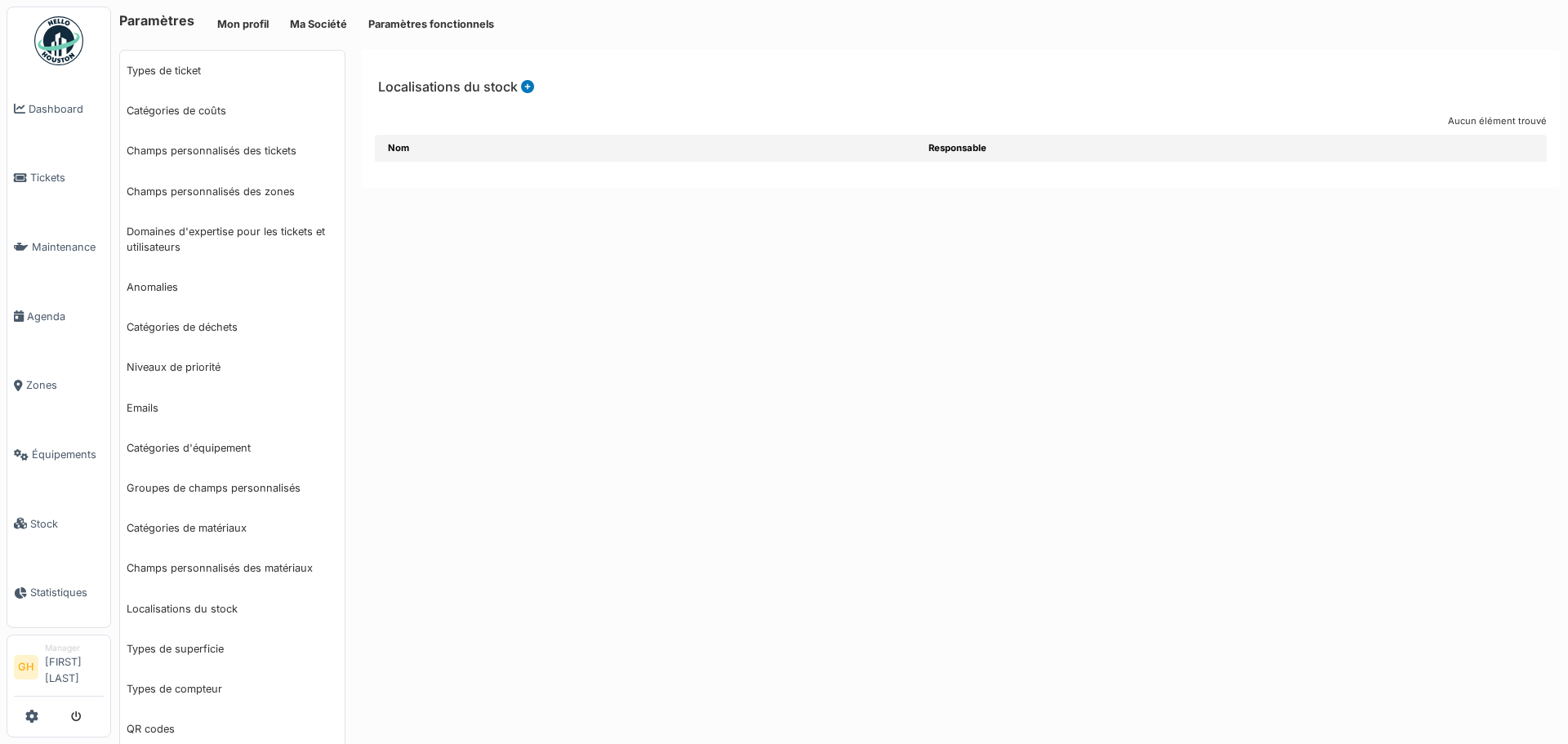 click at bounding box center (526, 87) 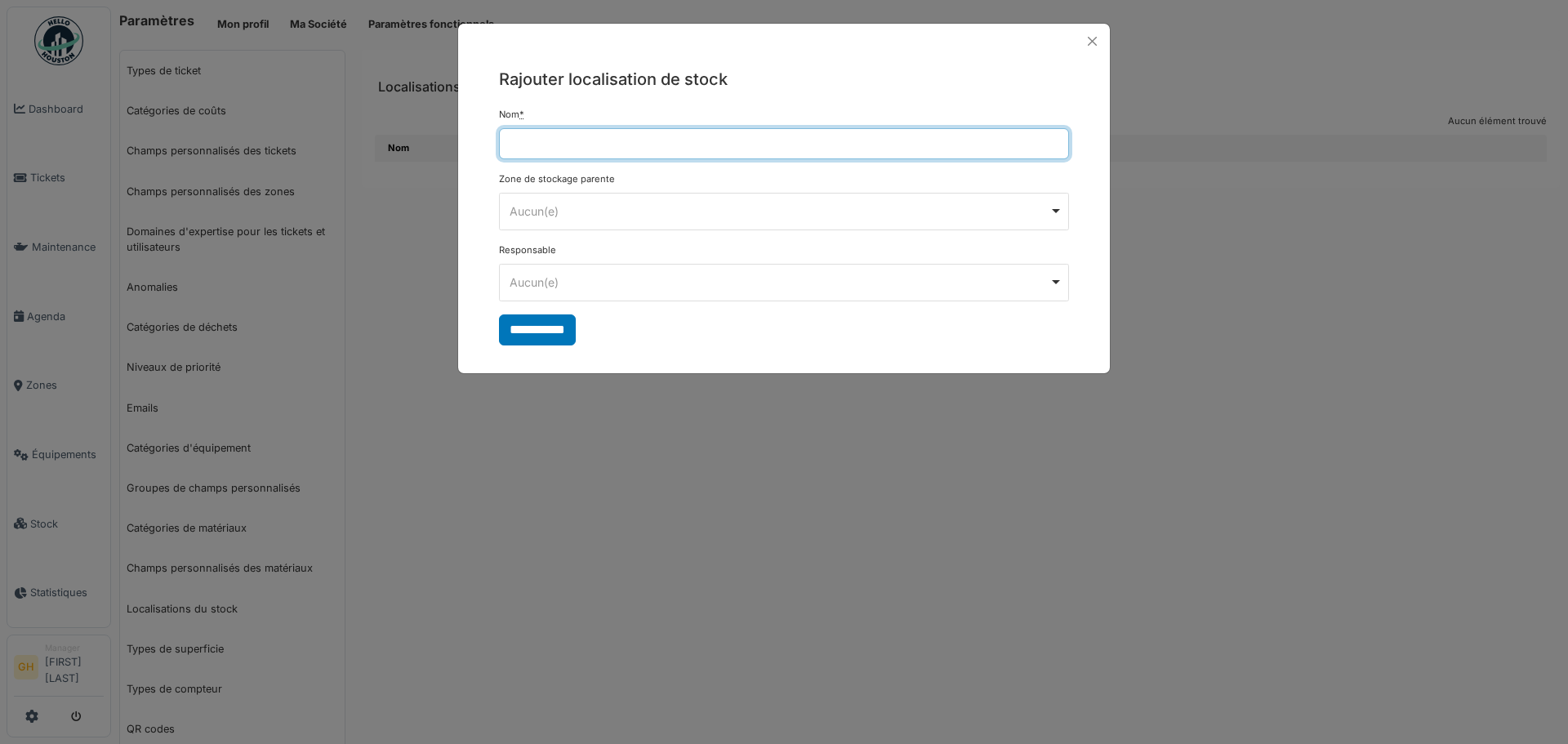 click on "Nom  *" at bounding box center (784, 144) 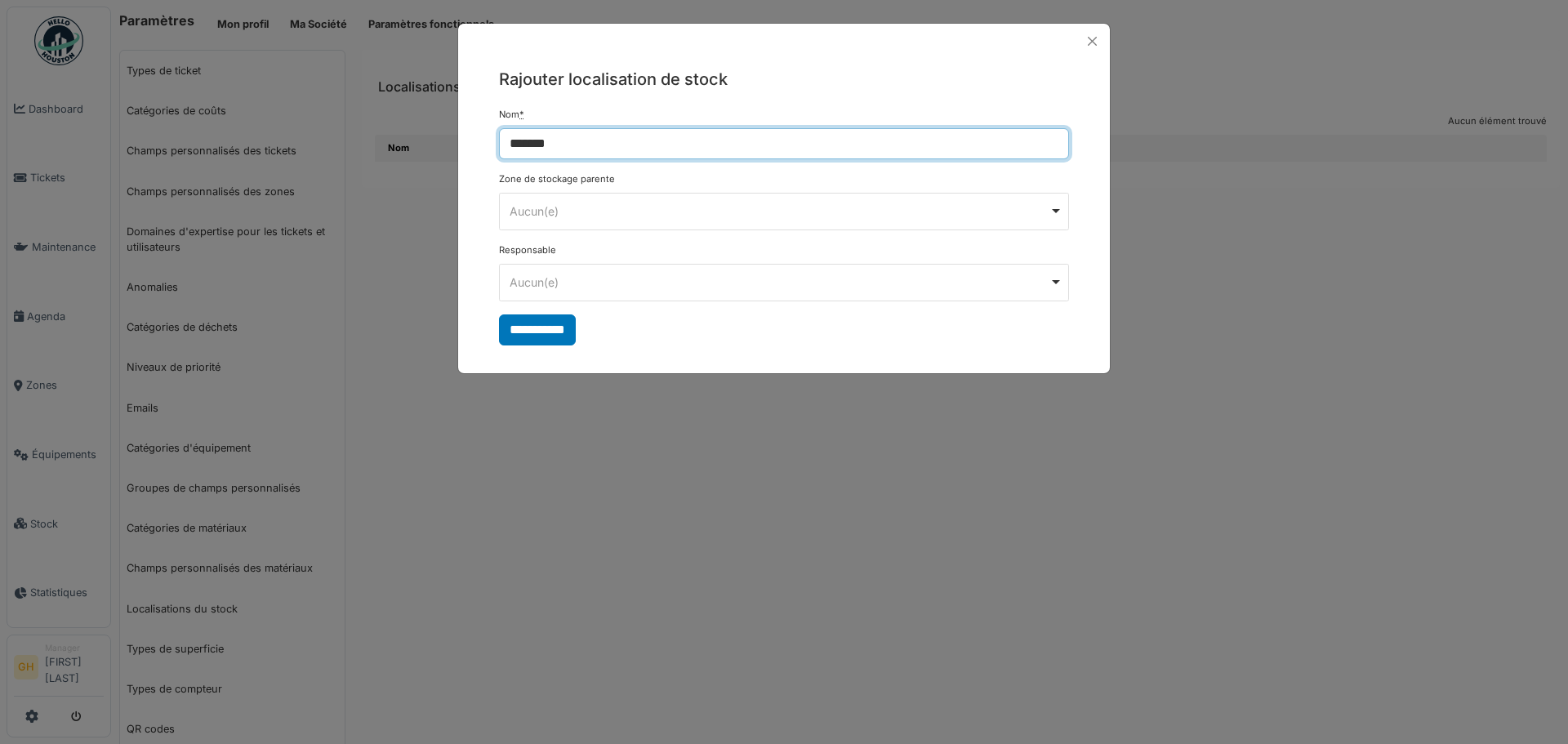 click on "Aucun(e) Remove item" at bounding box center [779, 211] 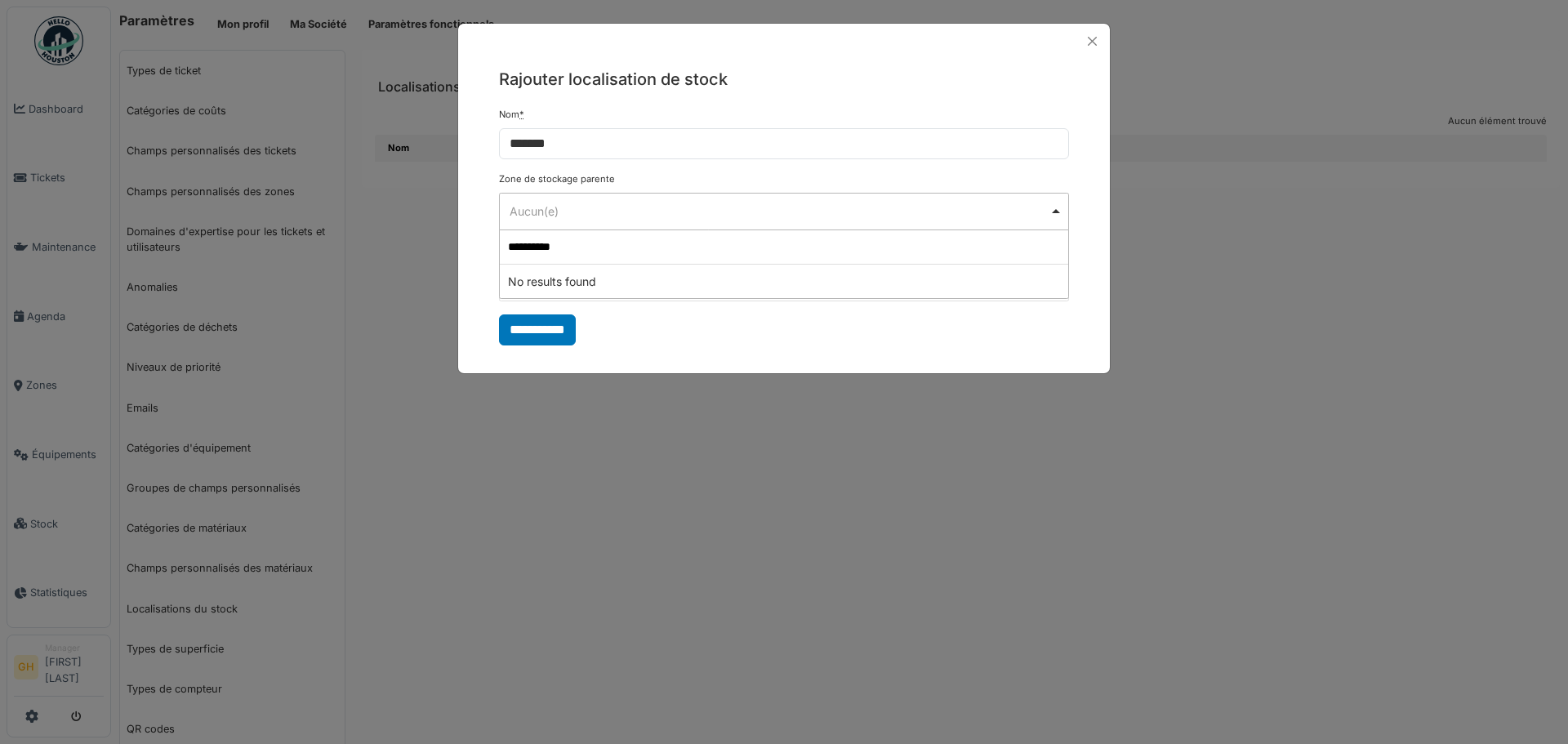 click on "No results found" at bounding box center (784, 281) 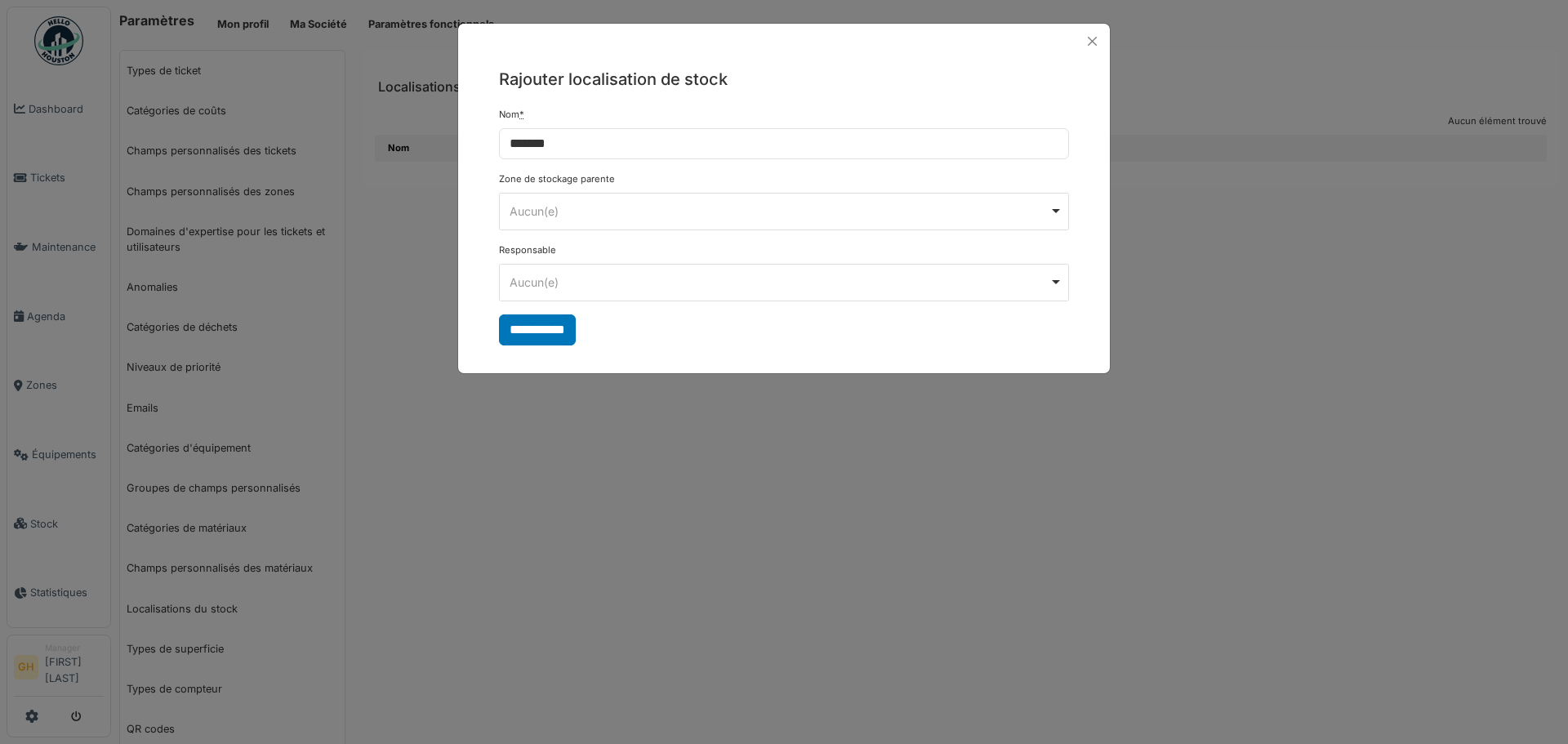 click on "Aucun(e) Remove item" at bounding box center [784, 282] 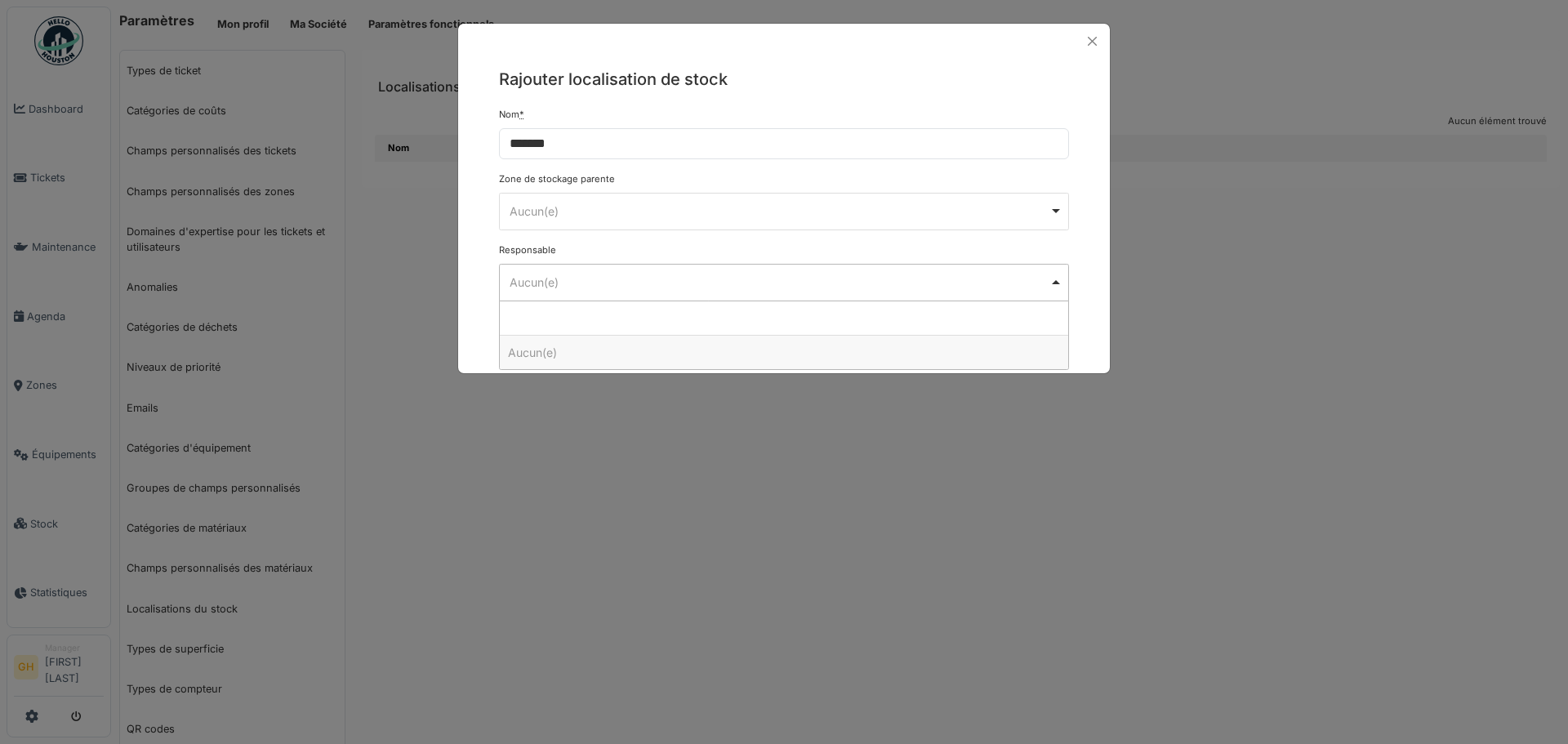 click on "Aucun(e) Remove item" at bounding box center (779, 282) 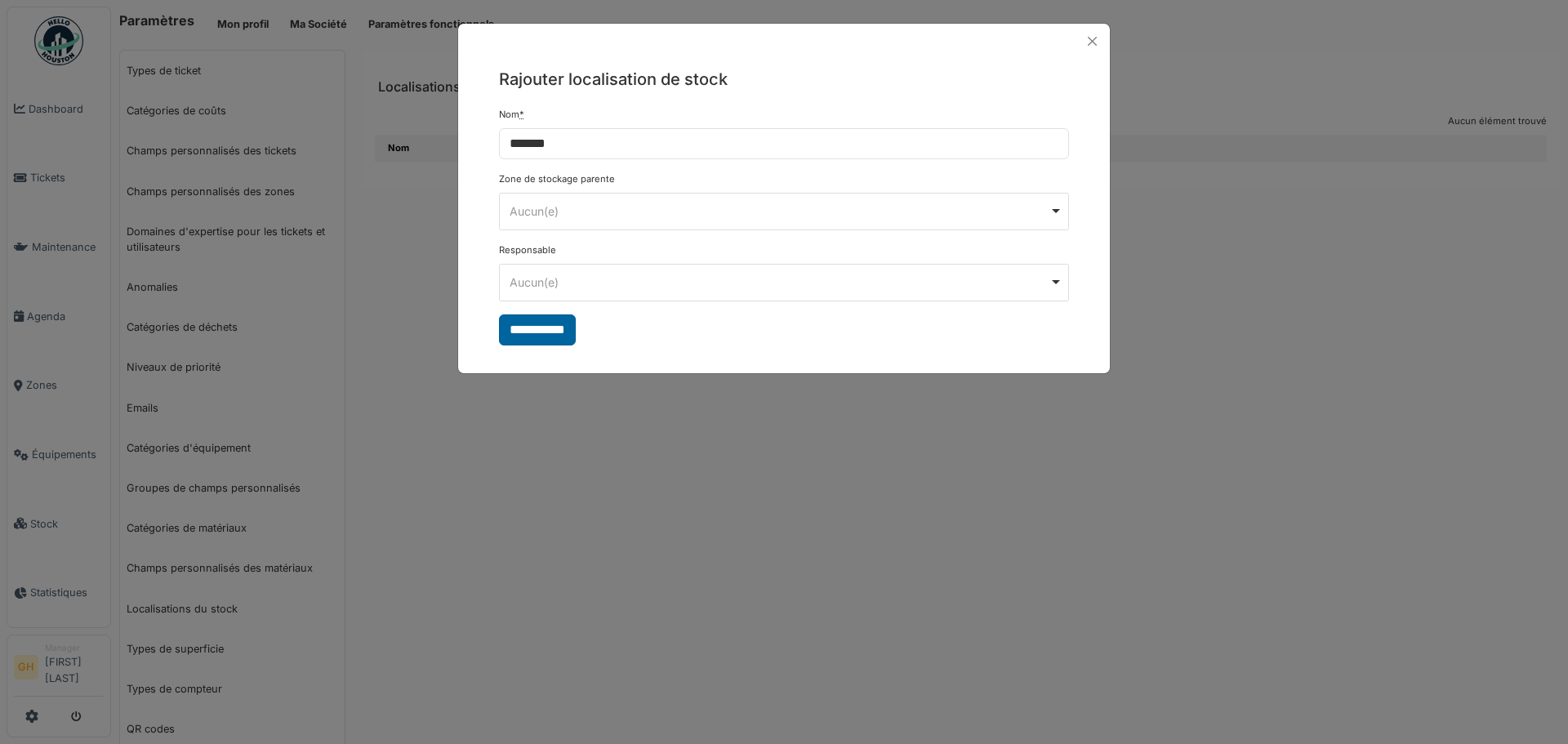 click on "**********" at bounding box center (537, 330) 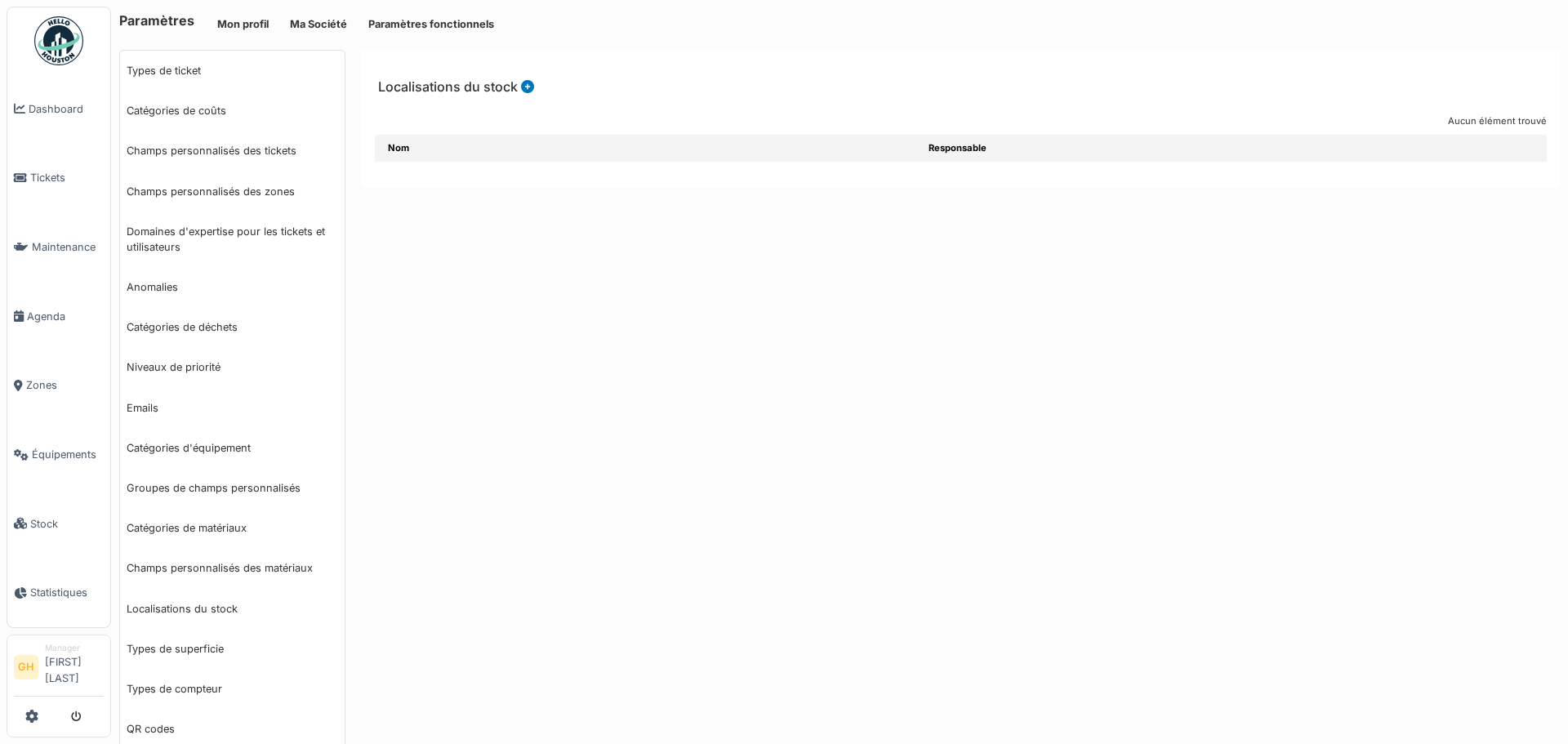 click at bounding box center [526, 87] 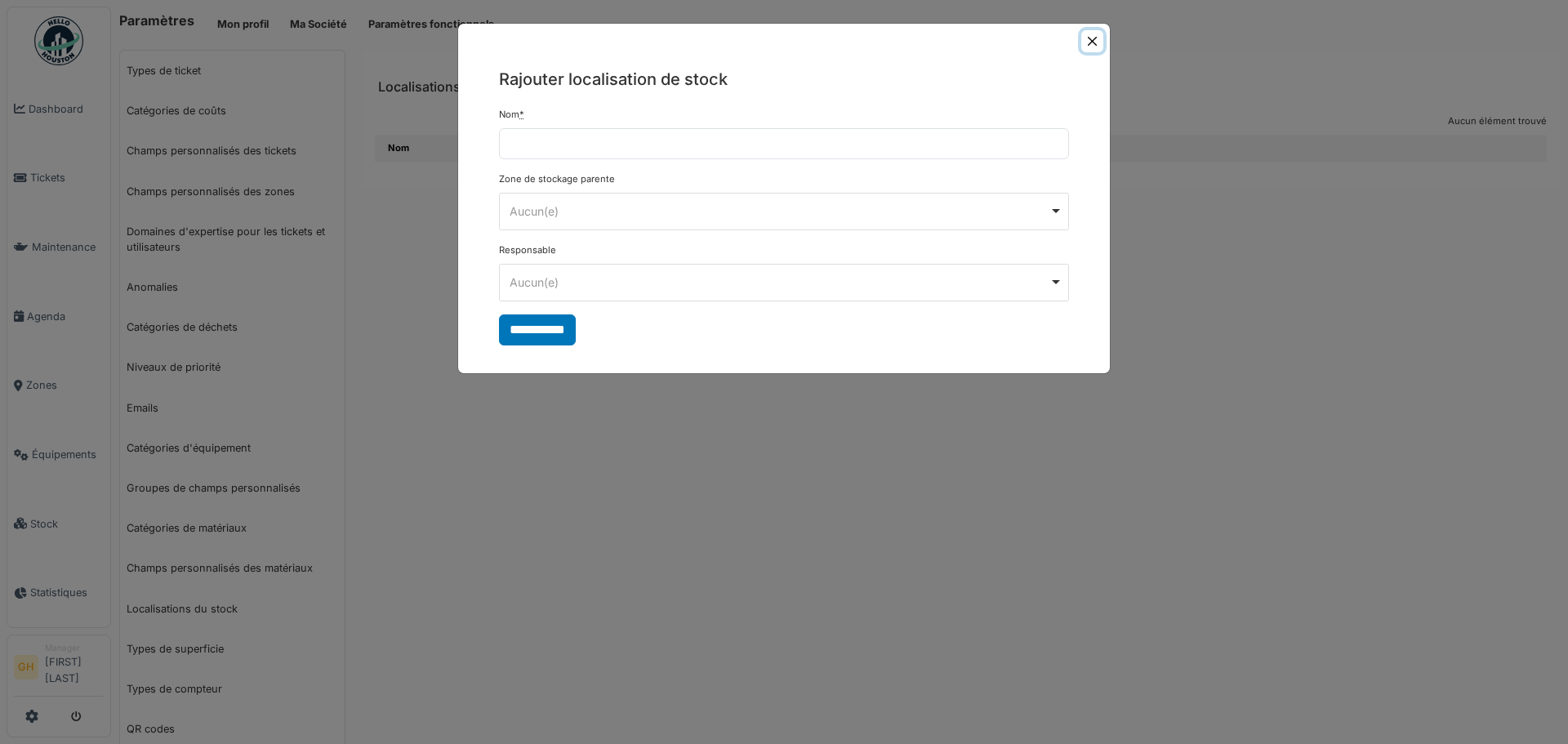 click at bounding box center (1092, 41) 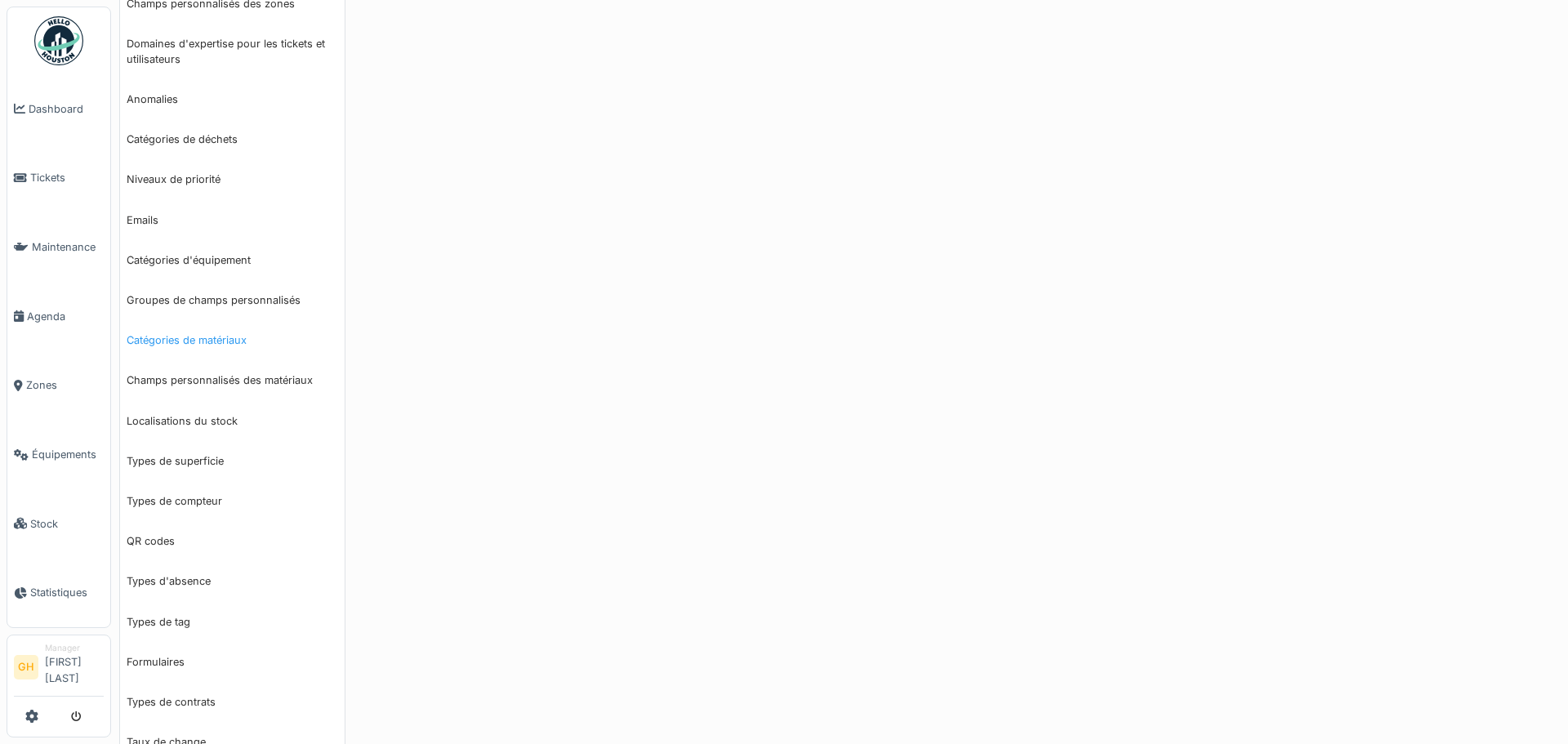 scroll, scrollTop: 245, scrollLeft: 0, axis: vertical 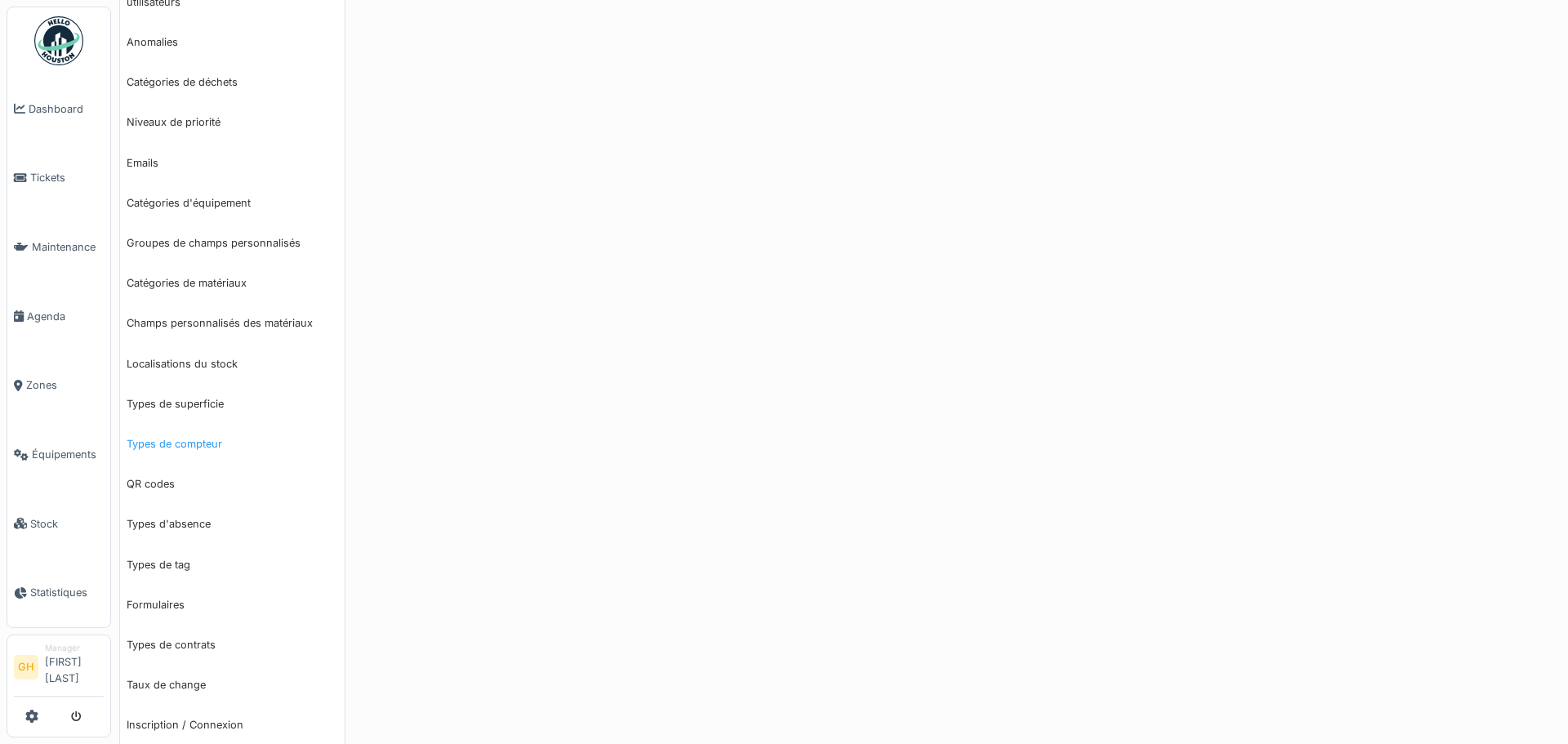 click on "Types de compteur" at bounding box center [232, 443] 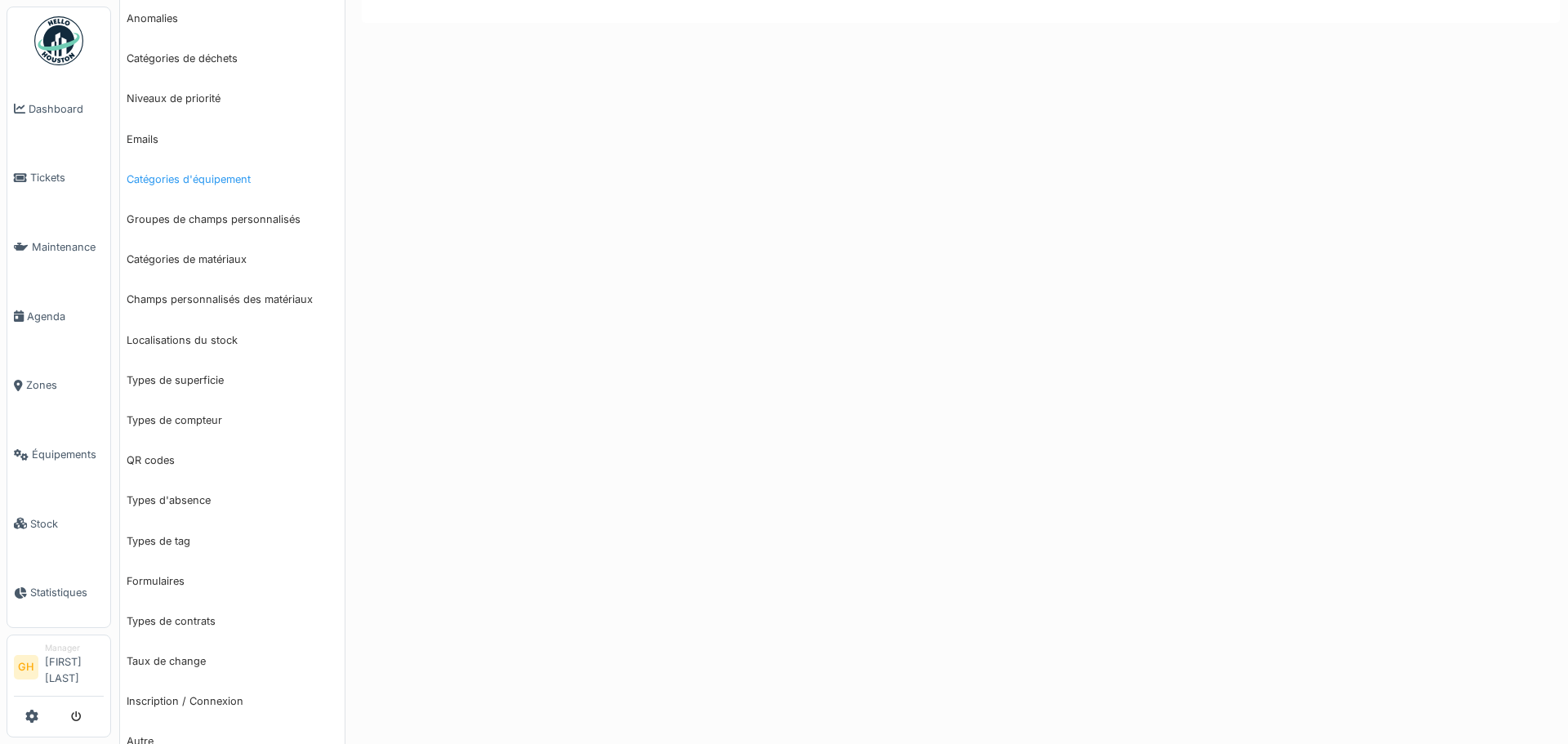 scroll, scrollTop: 310, scrollLeft: 0, axis: vertical 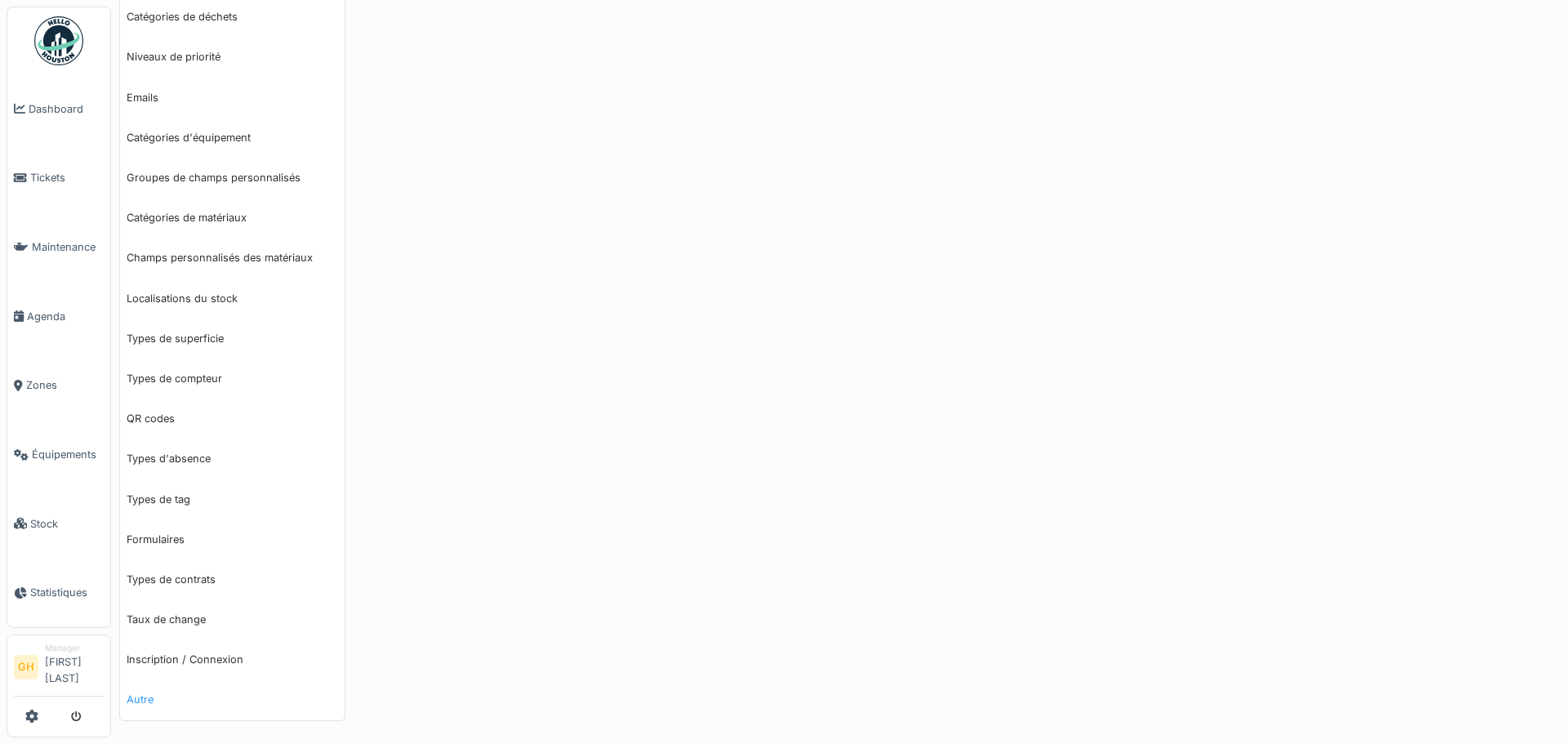 click on "Autre" at bounding box center (232, 699) 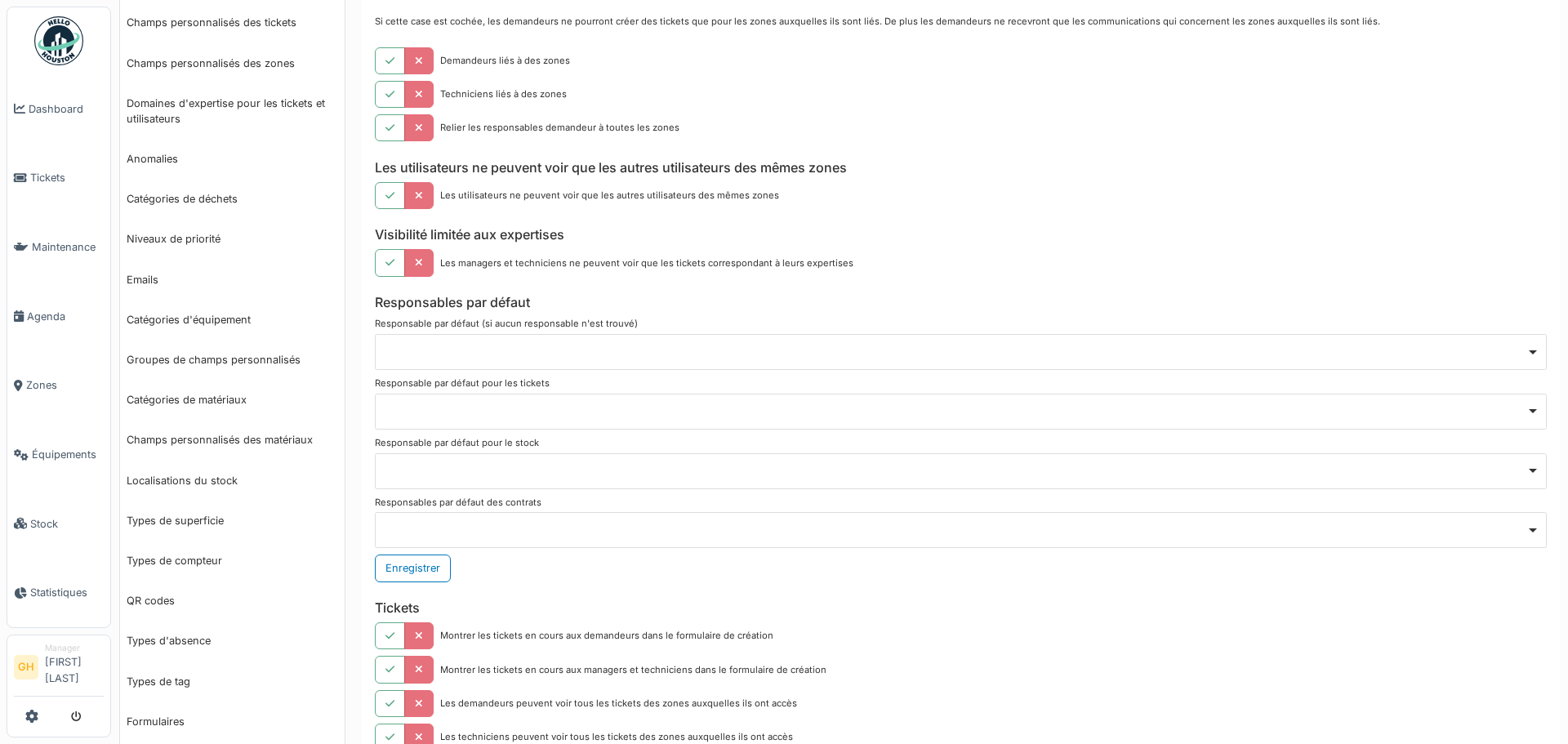 scroll, scrollTop: 0, scrollLeft: 0, axis: both 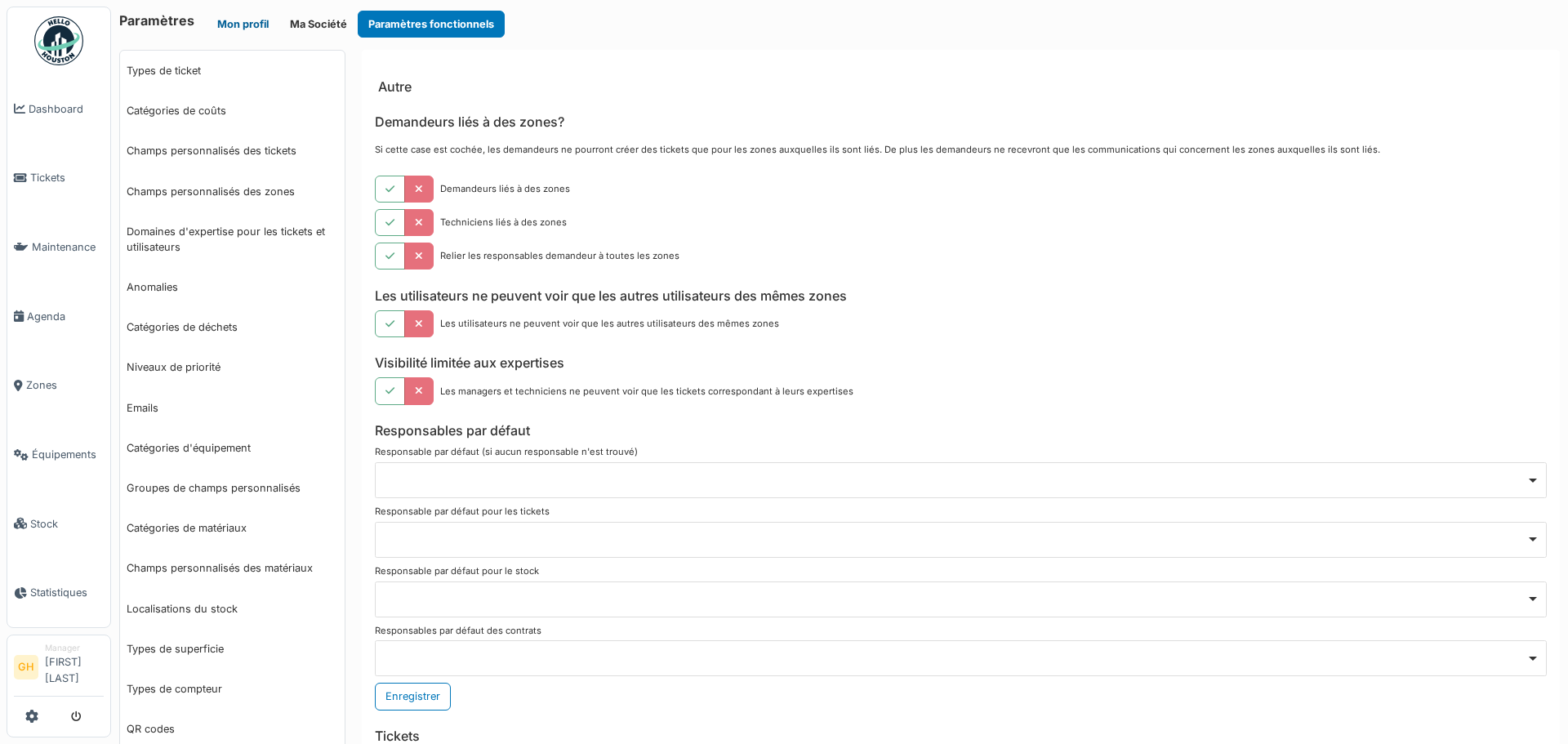 click on "Mon profil" at bounding box center (243, 24) 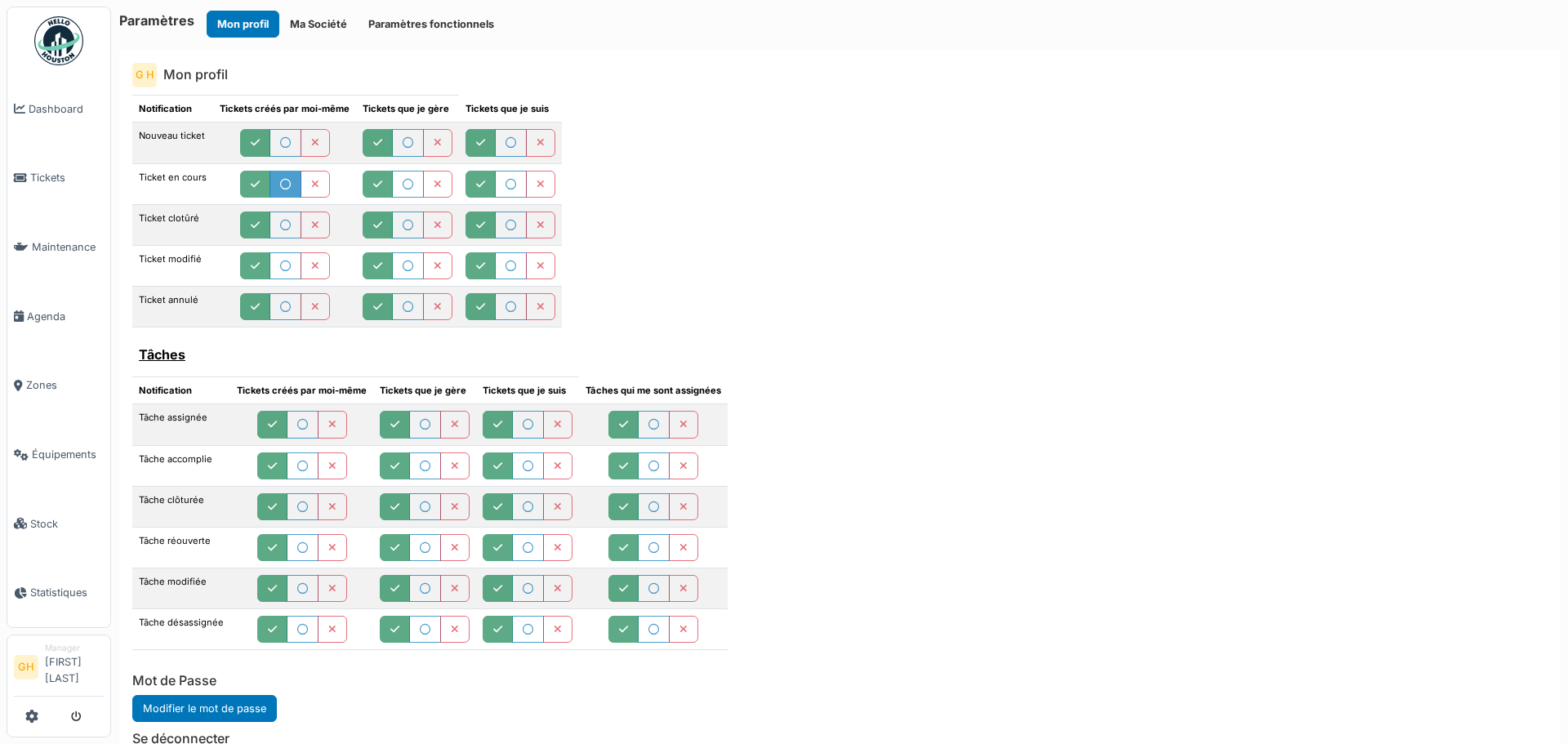 scroll, scrollTop: 657, scrollLeft: 0, axis: vertical 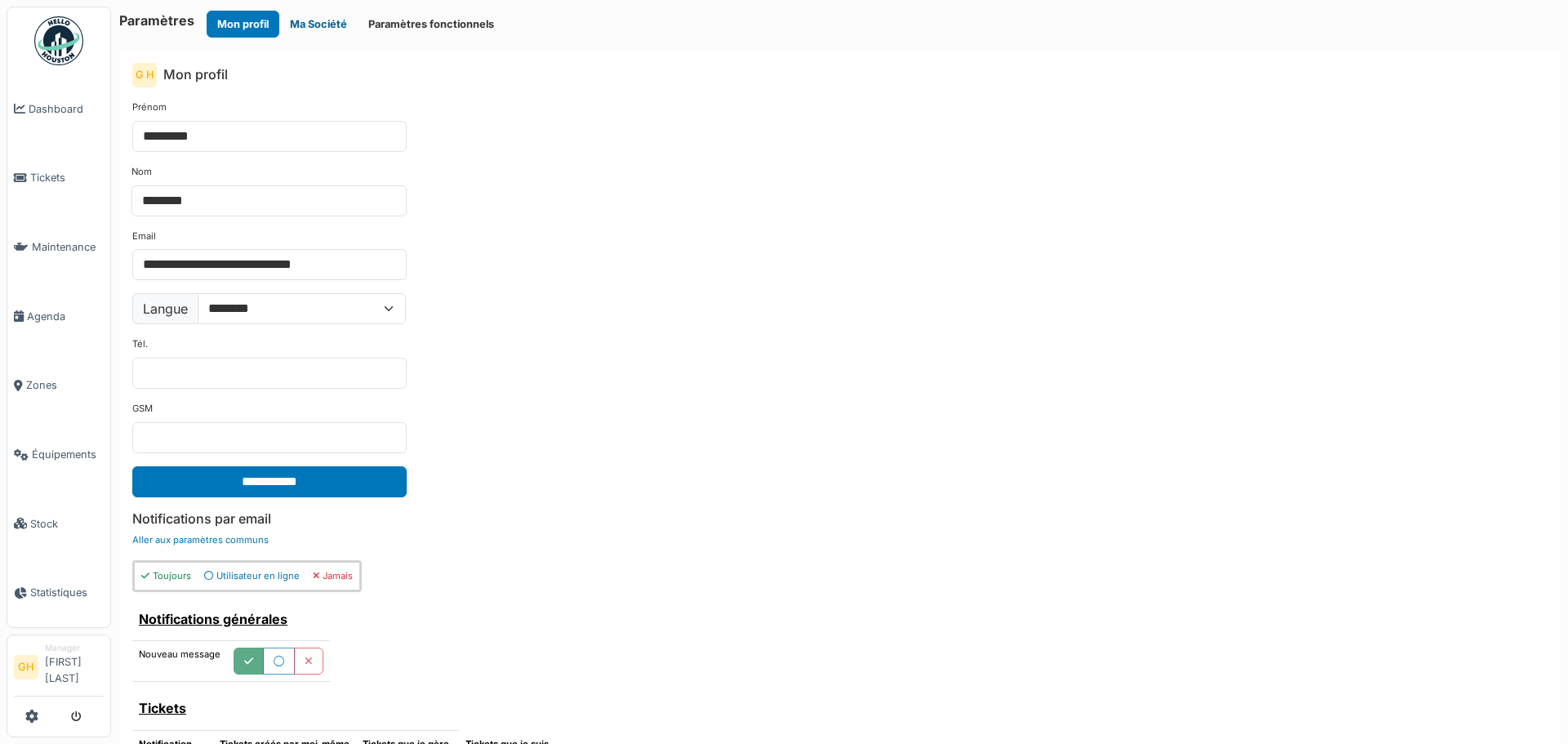 click on "Ma Société" at bounding box center (318, 24) 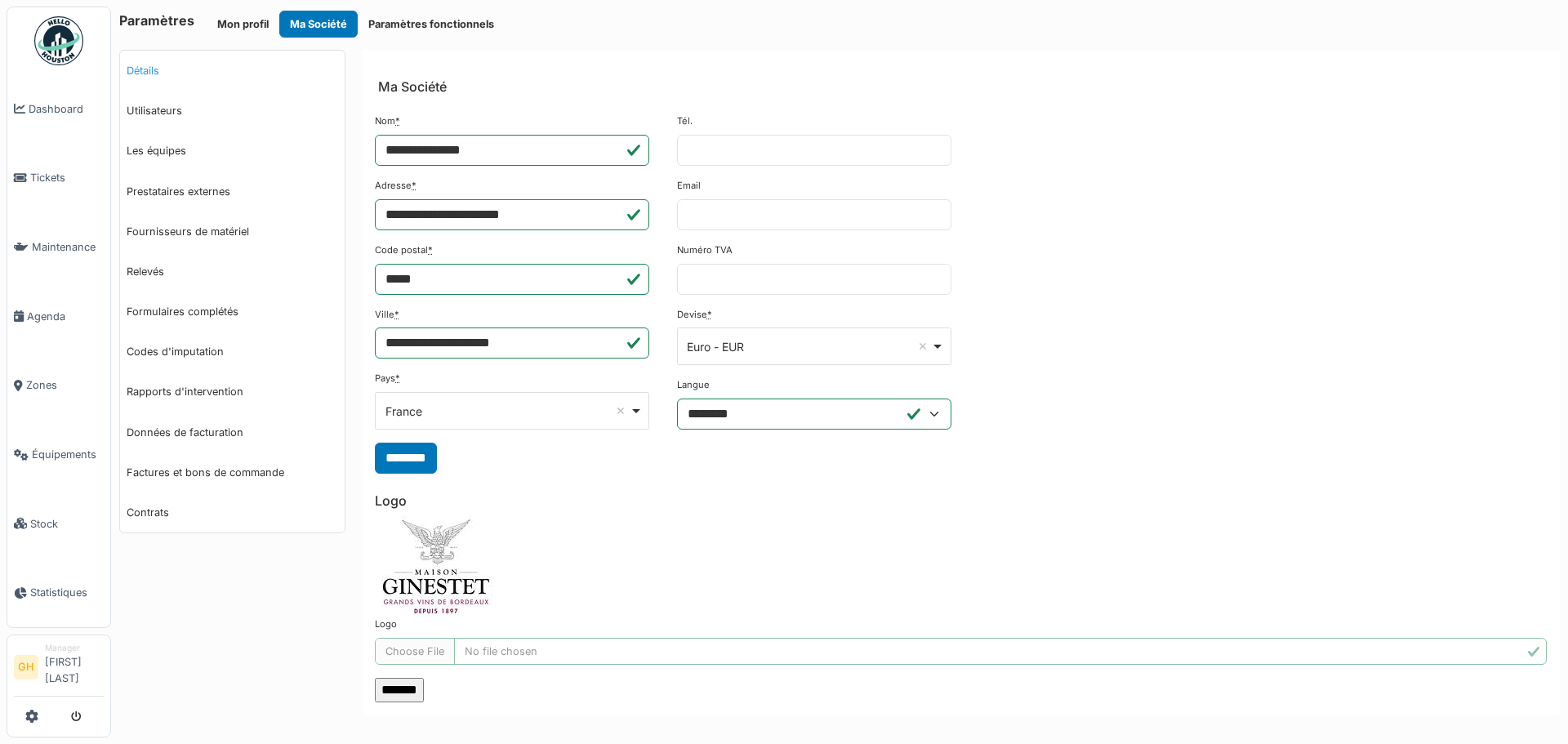 click on "Détails" at bounding box center [232, 70] 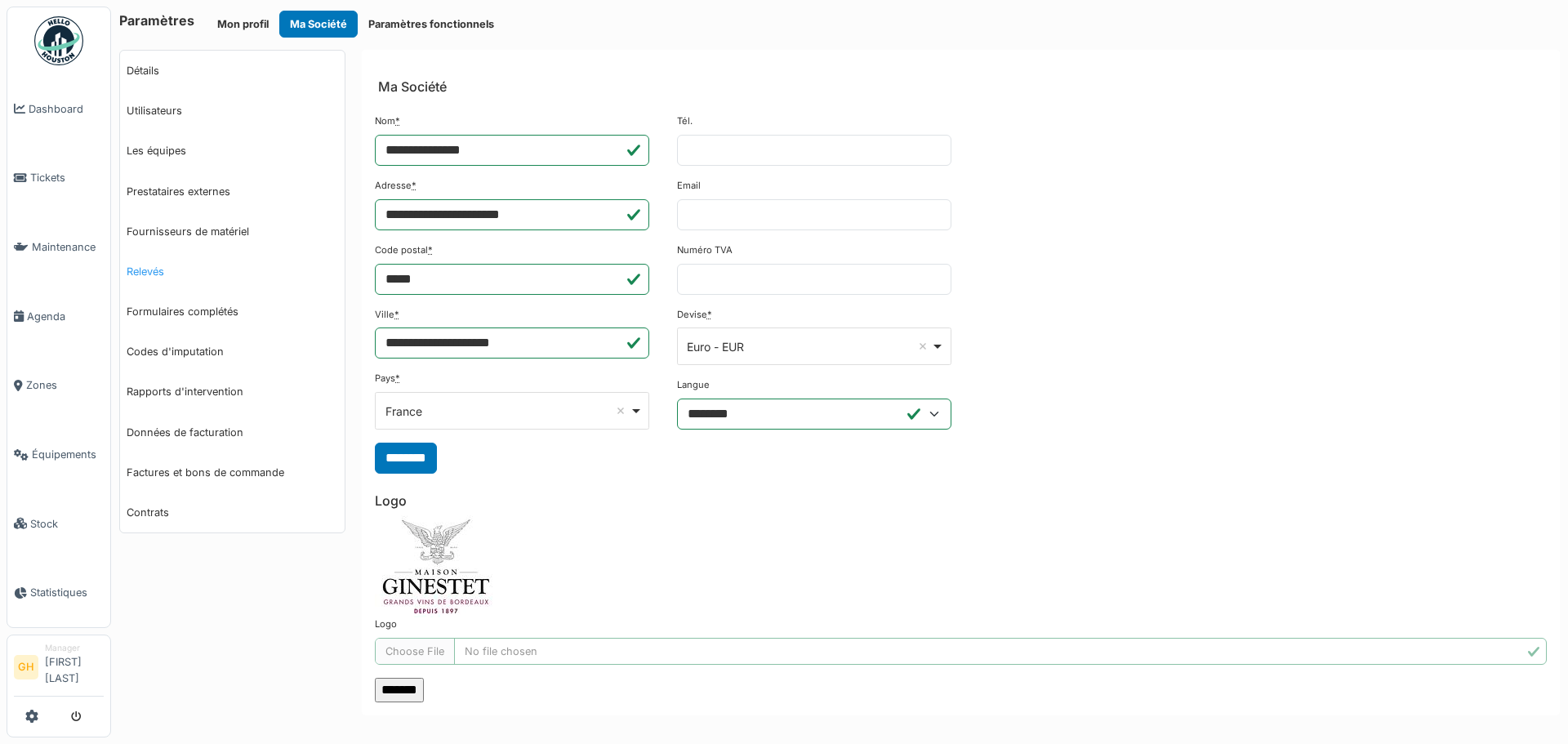 click on "Relevés" at bounding box center [232, 271] 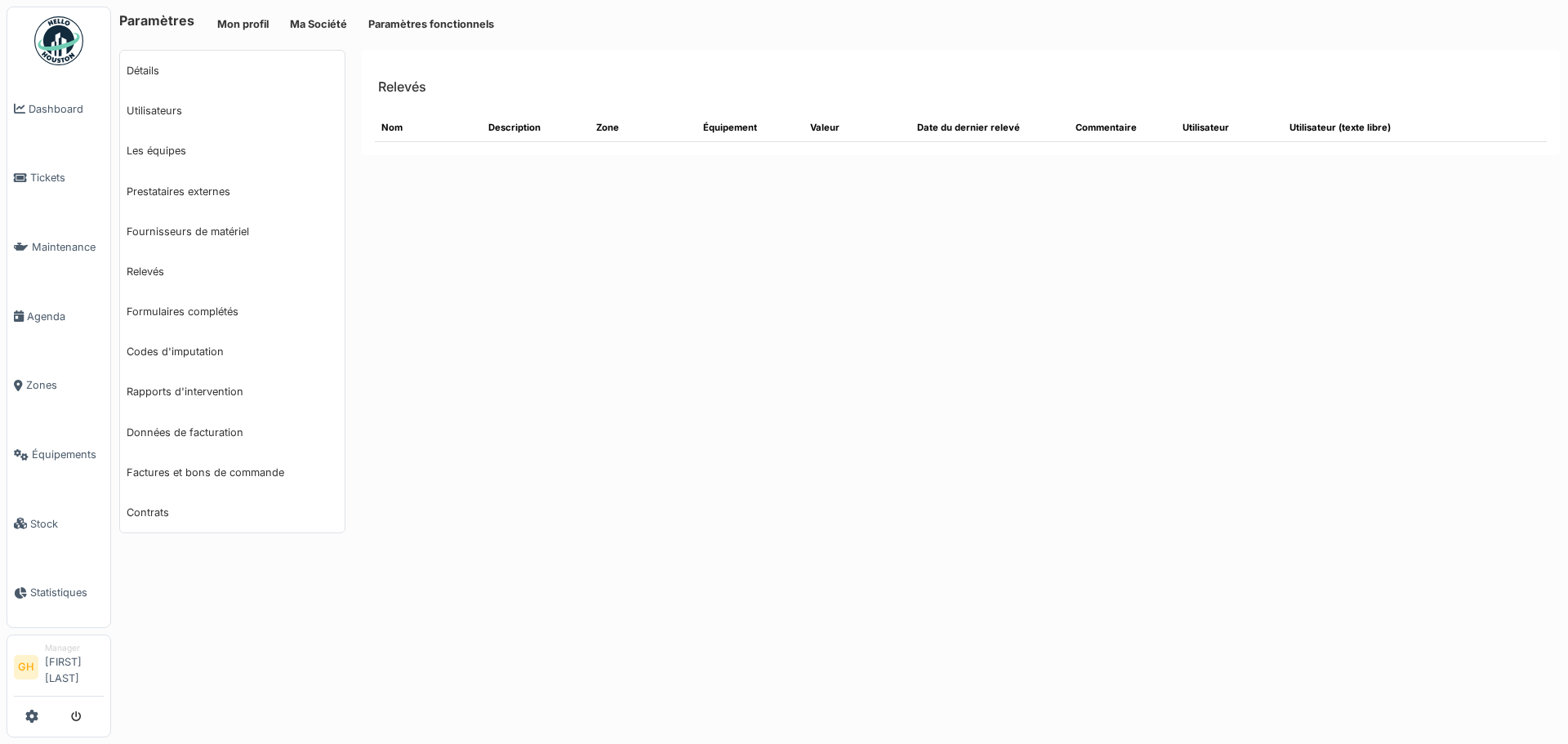 select on "***" 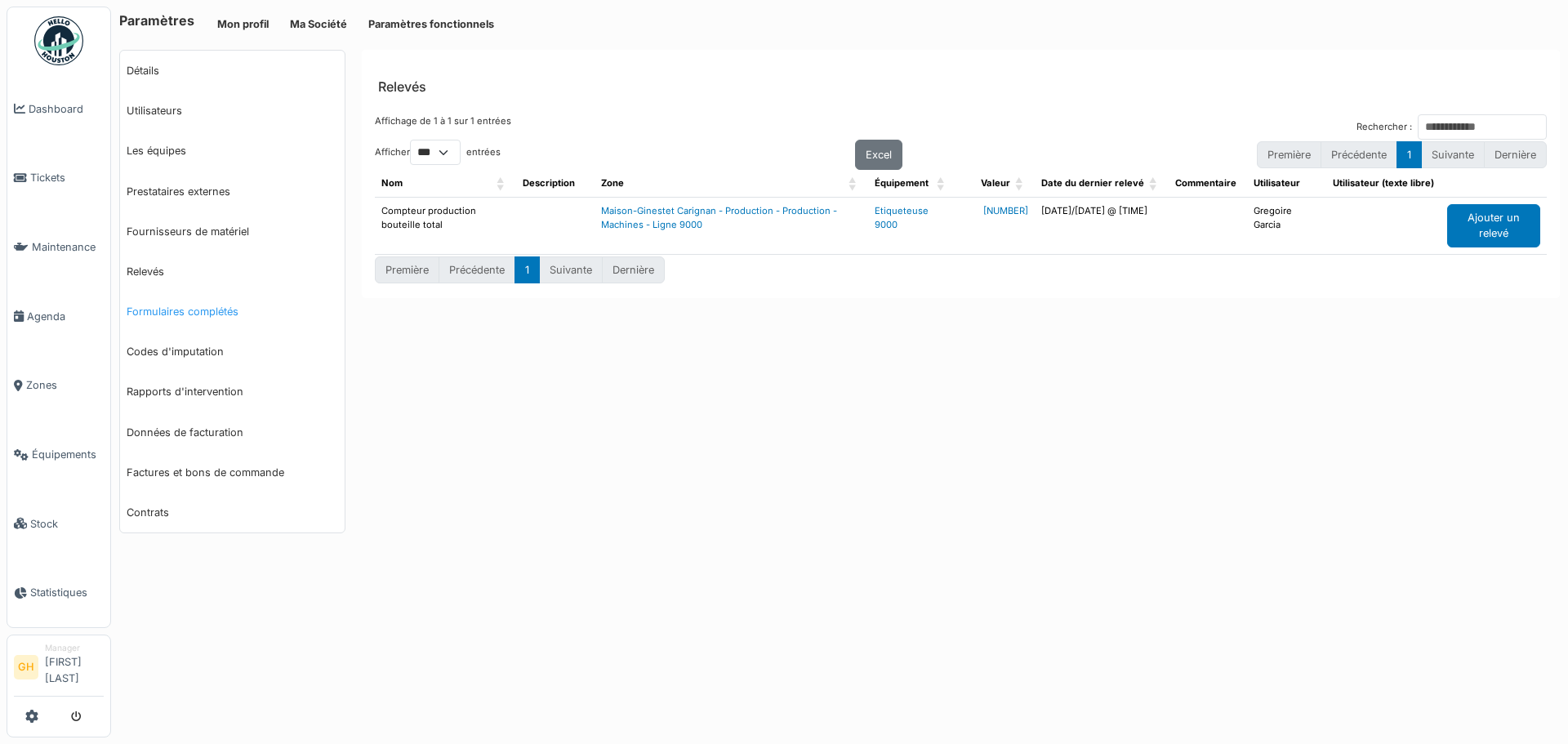 click on "Formulaires complétés" at bounding box center [232, 311] 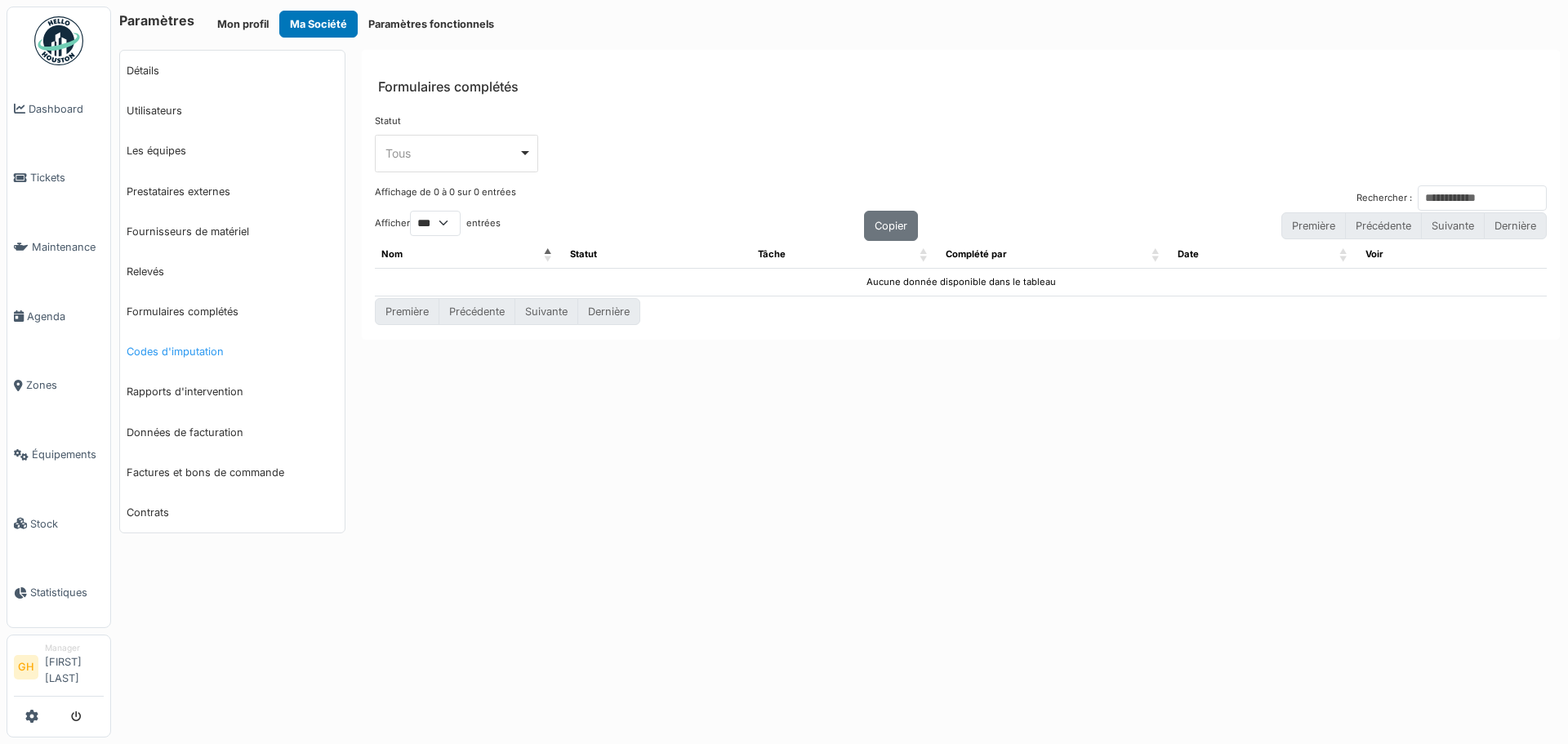 click on "Codes d'imputation" at bounding box center [232, 351] 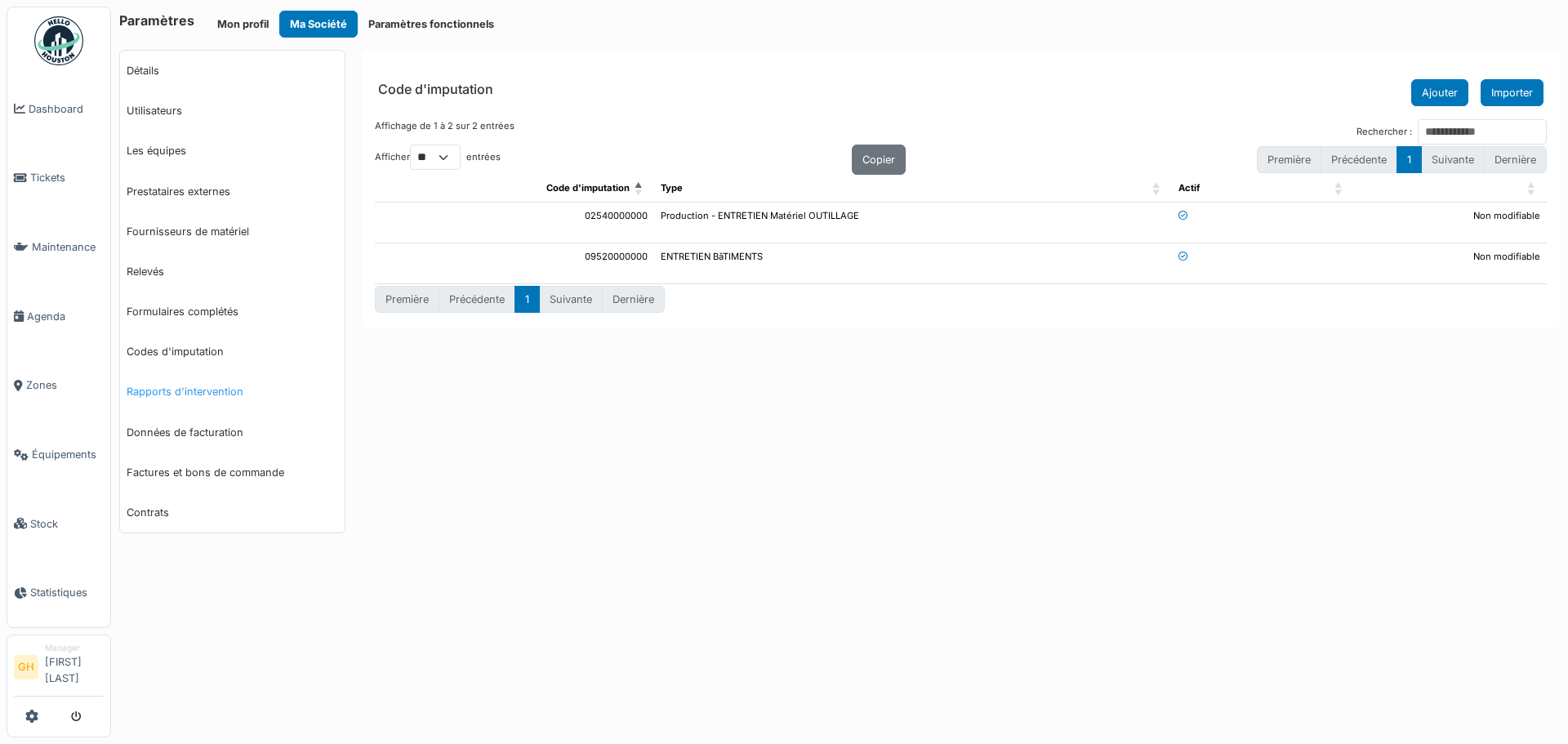 click on "Rapports d'intervention" at bounding box center (232, 391) 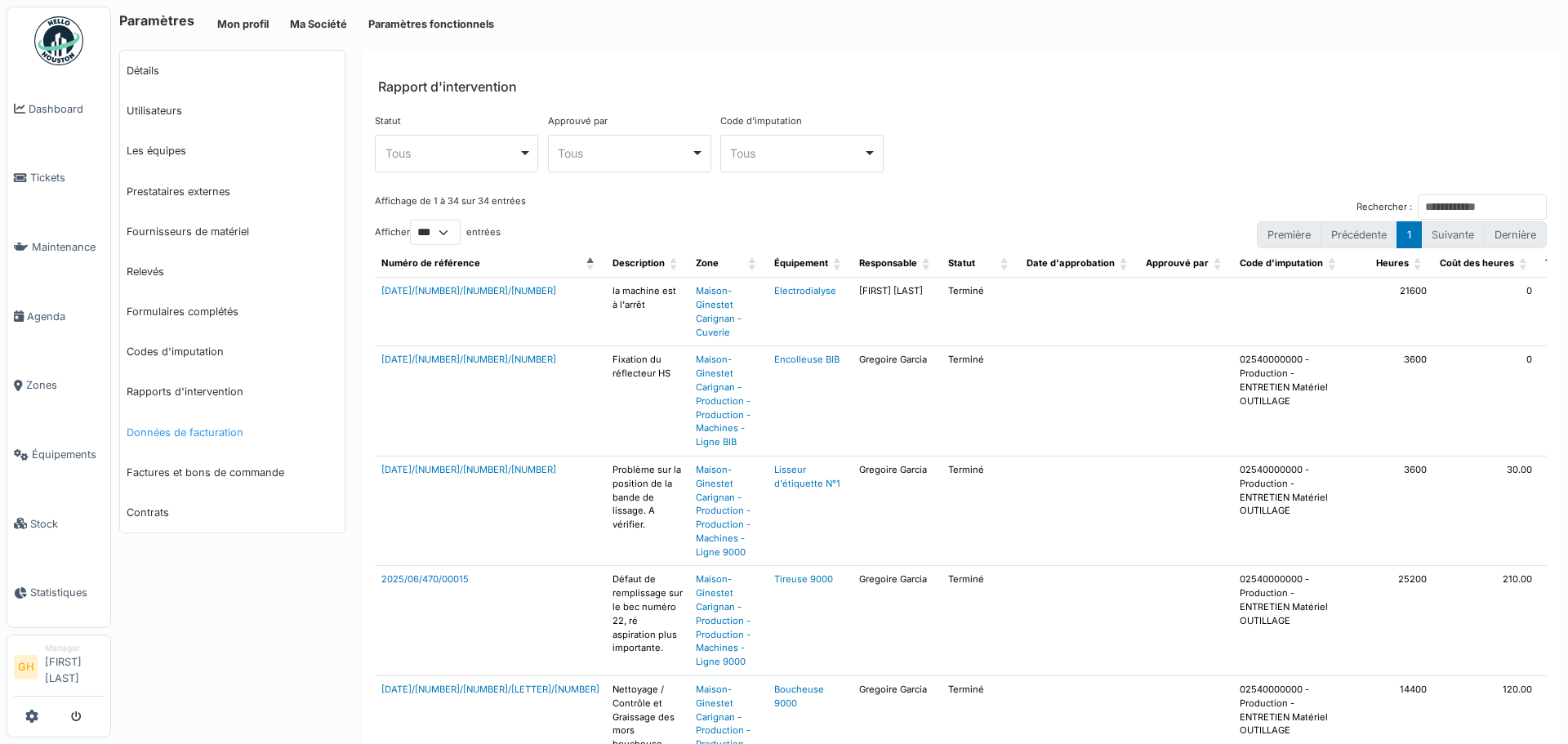 click on "Données de facturation" at bounding box center (232, 432) 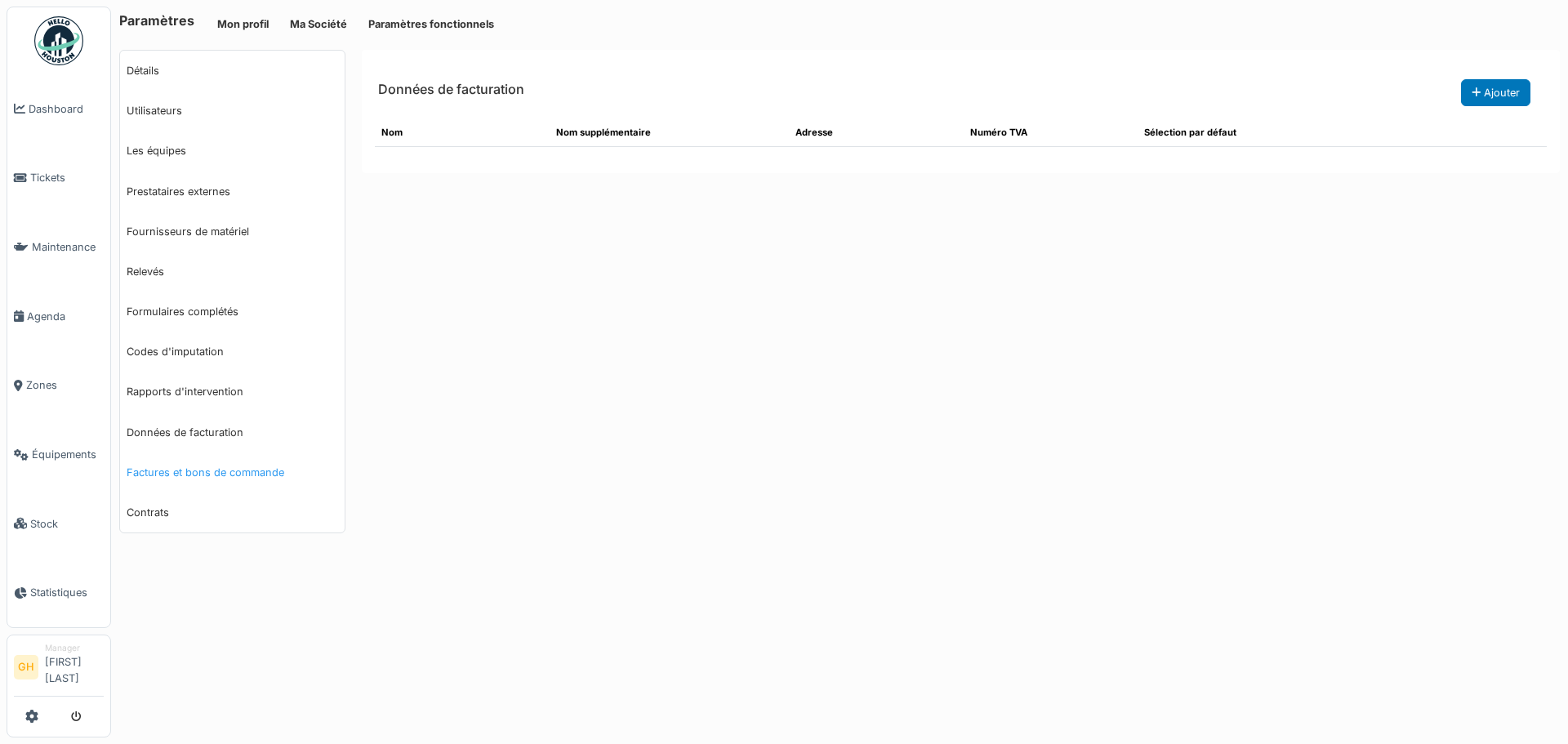 click on "Factures et bons de commande" at bounding box center [232, 472] 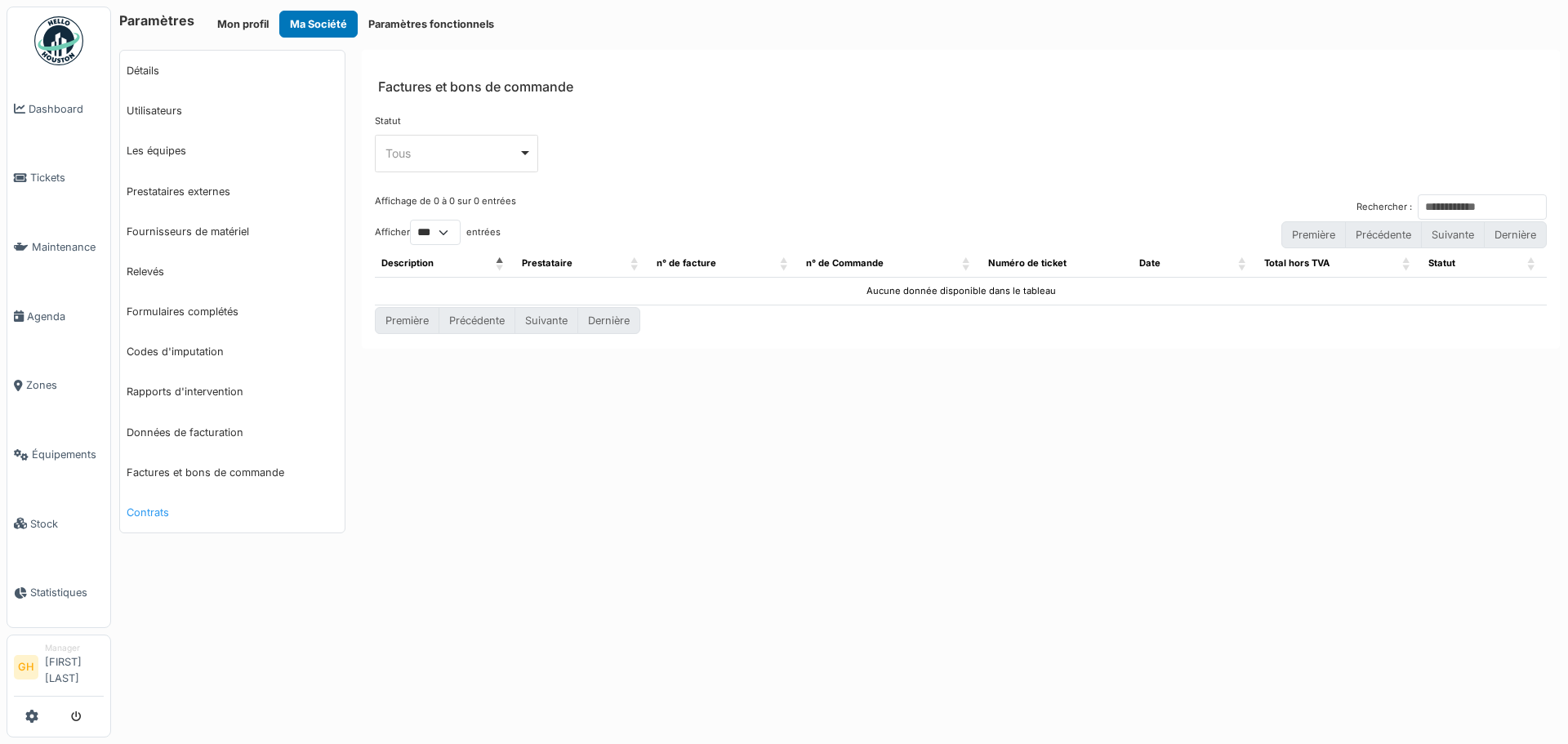 click on "Contrats" at bounding box center [232, 512] 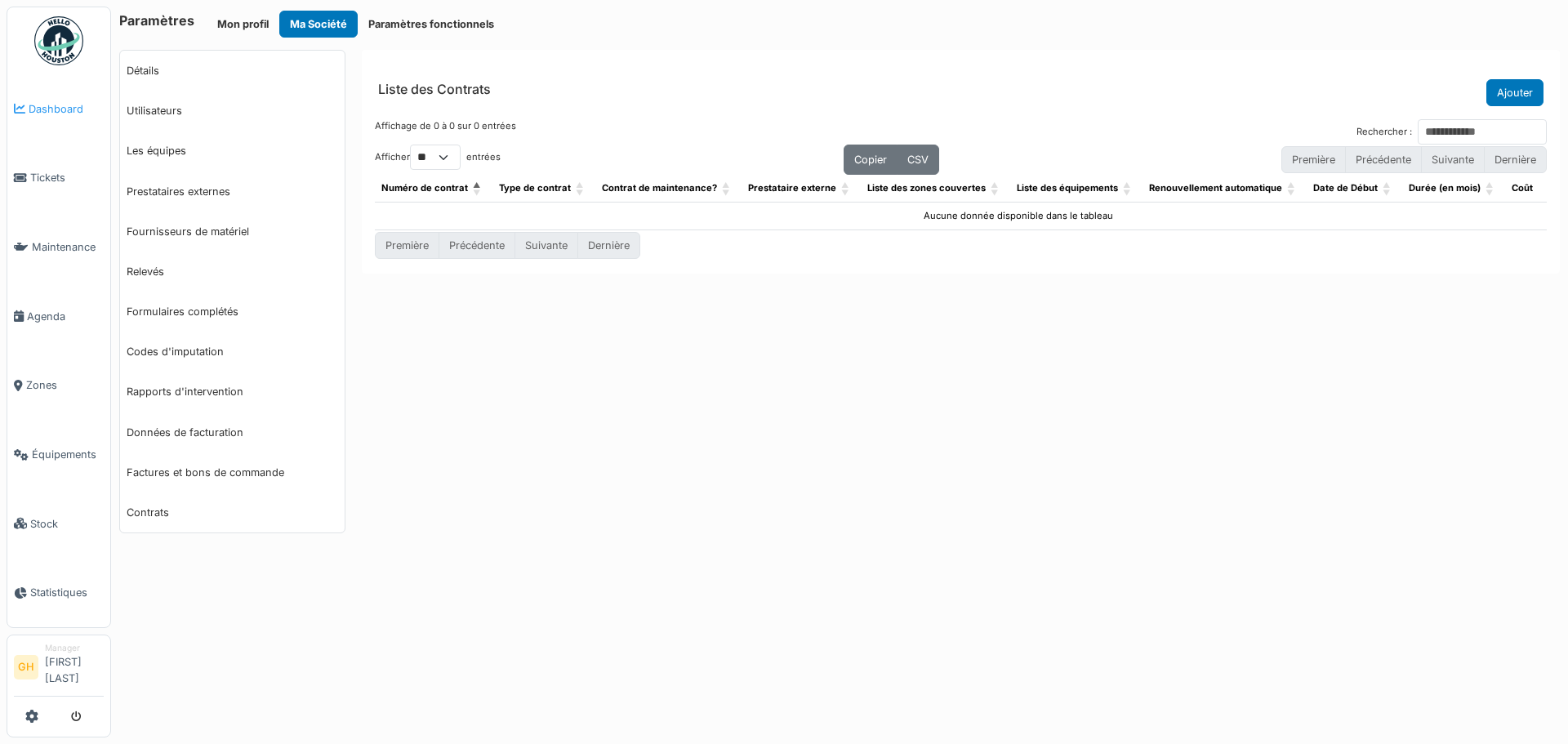 click on "Dashboard" at bounding box center [66, 109] 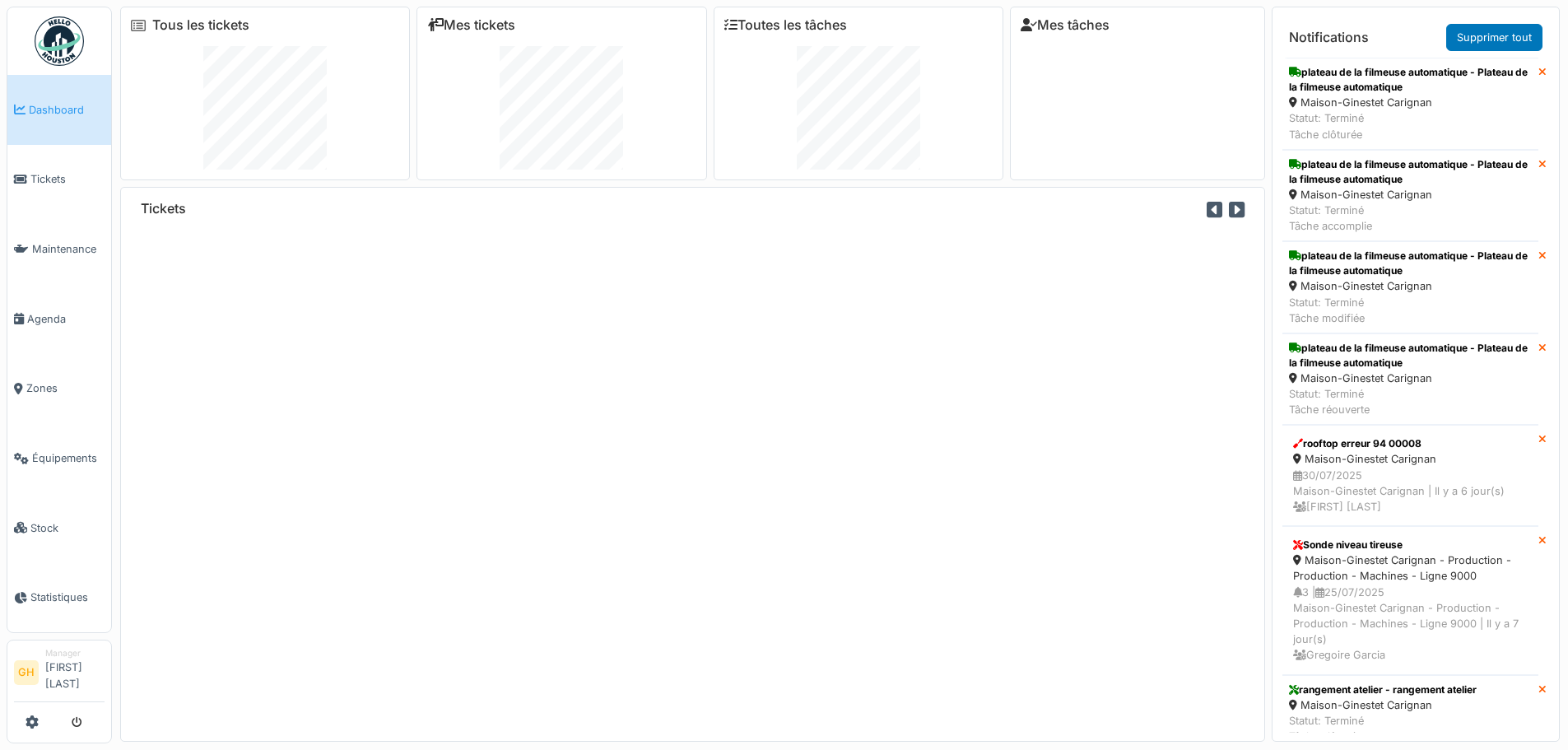 scroll, scrollTop: 0, scrollLeft: 0, axis: both 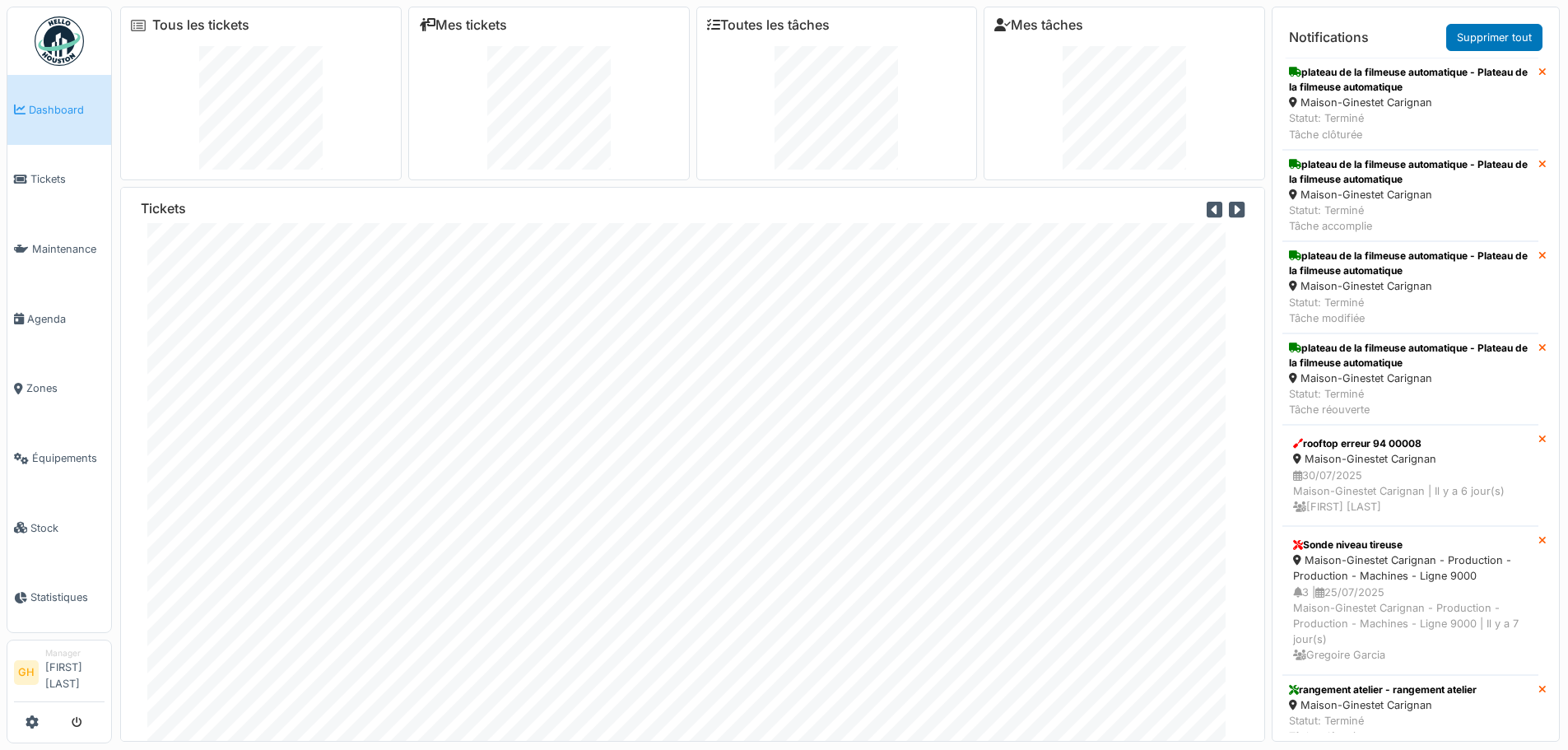 click at bounding box center (1236, 210) 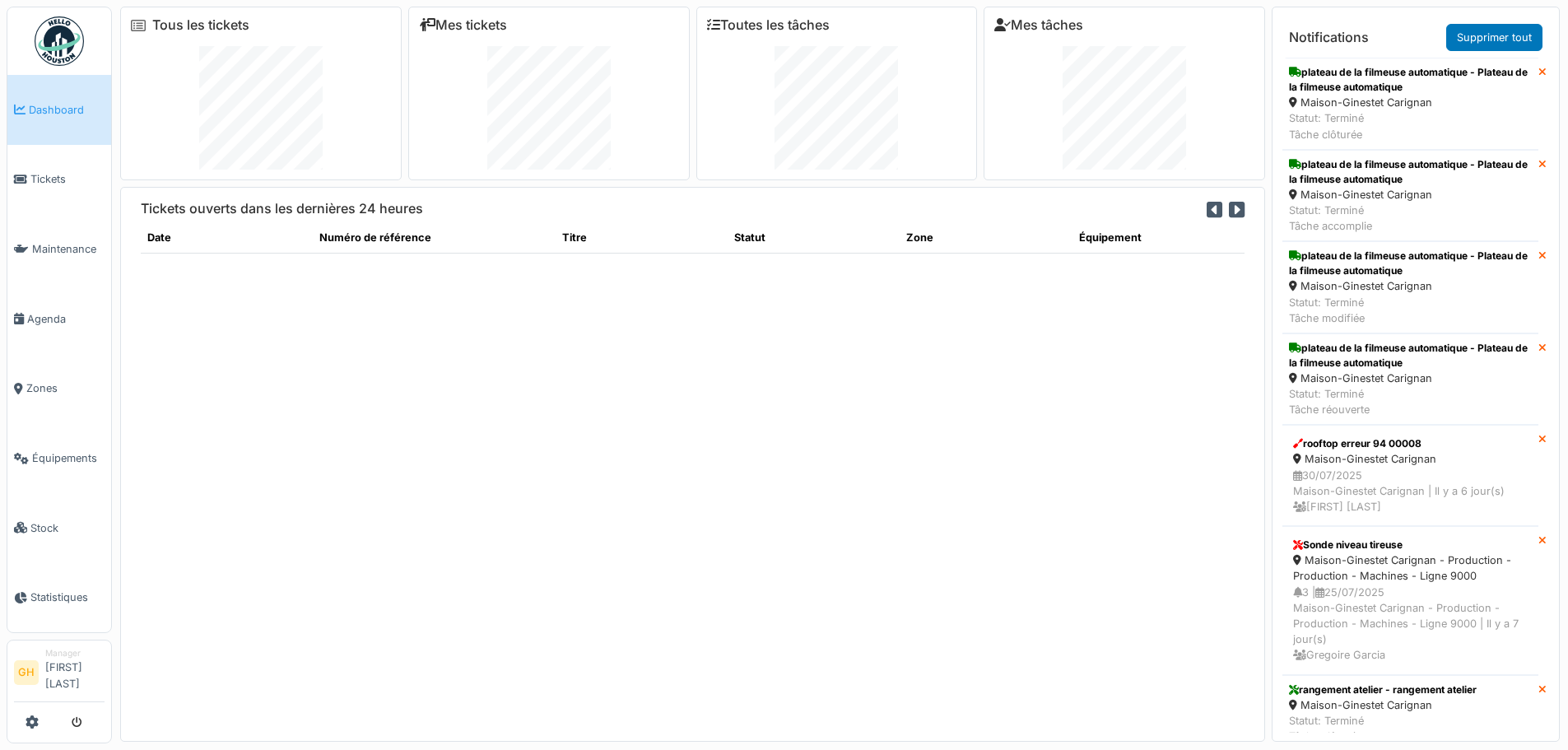 click at bounding box center [1236, 210] 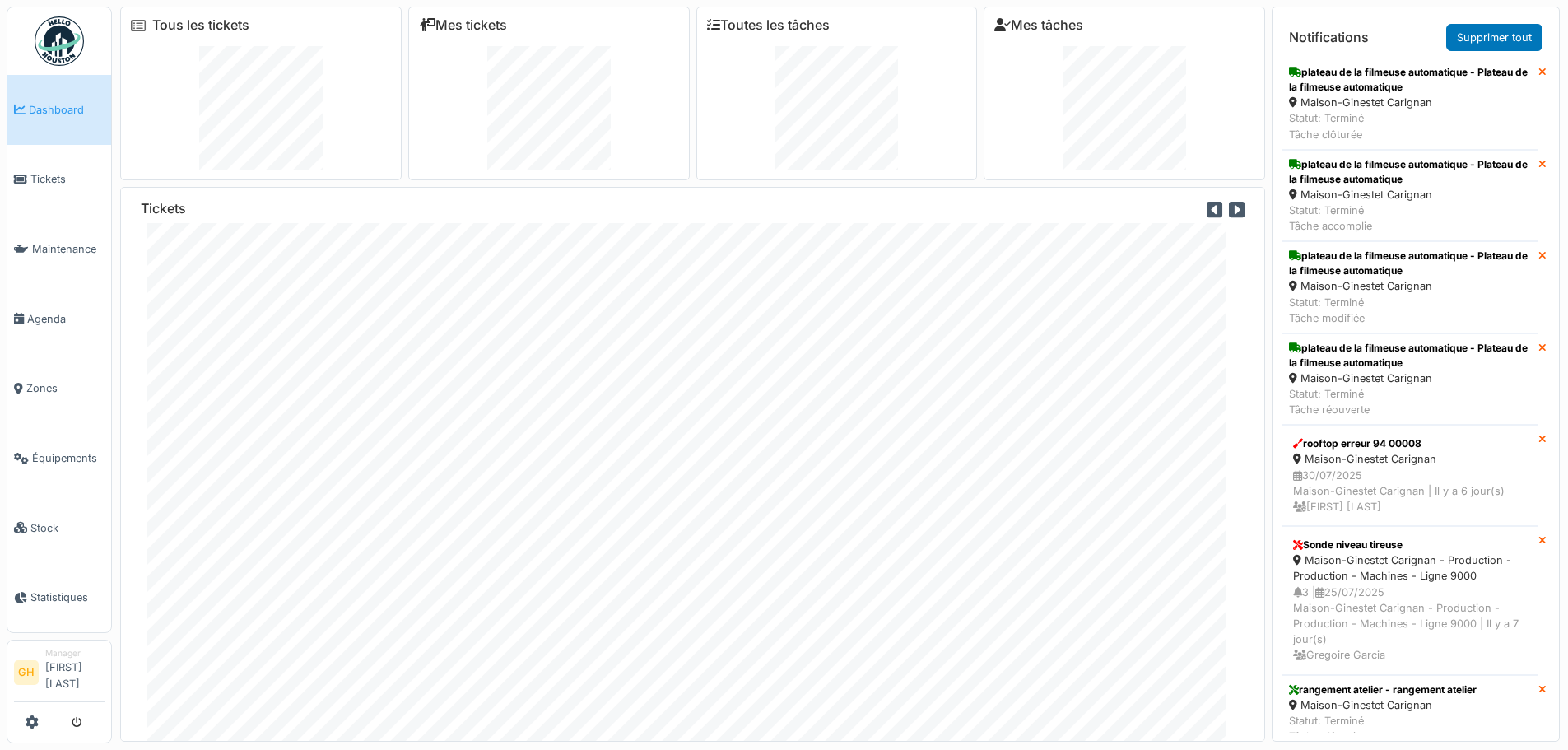 click at bounding box center (1214, 210) 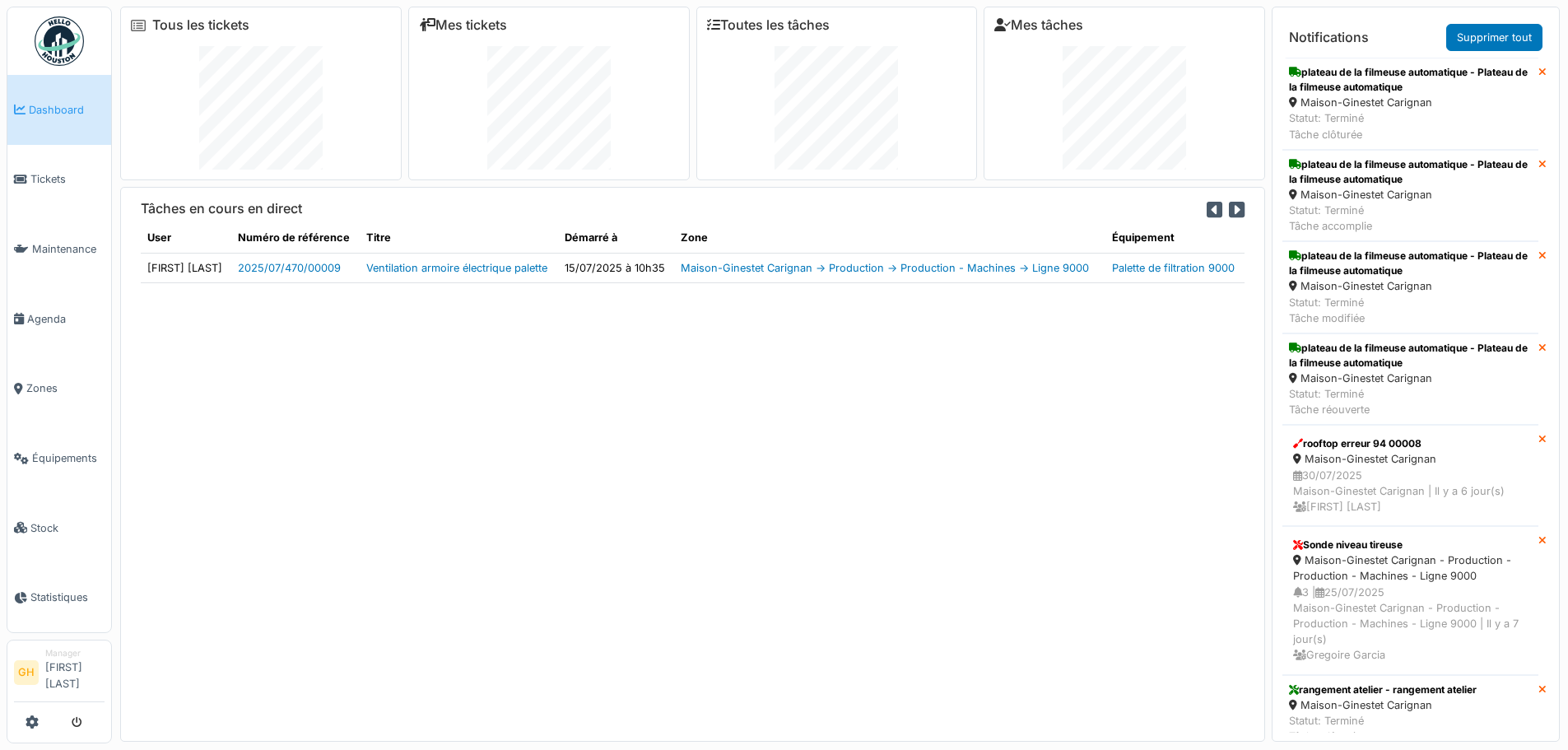click at bounding box center (1214, 210) 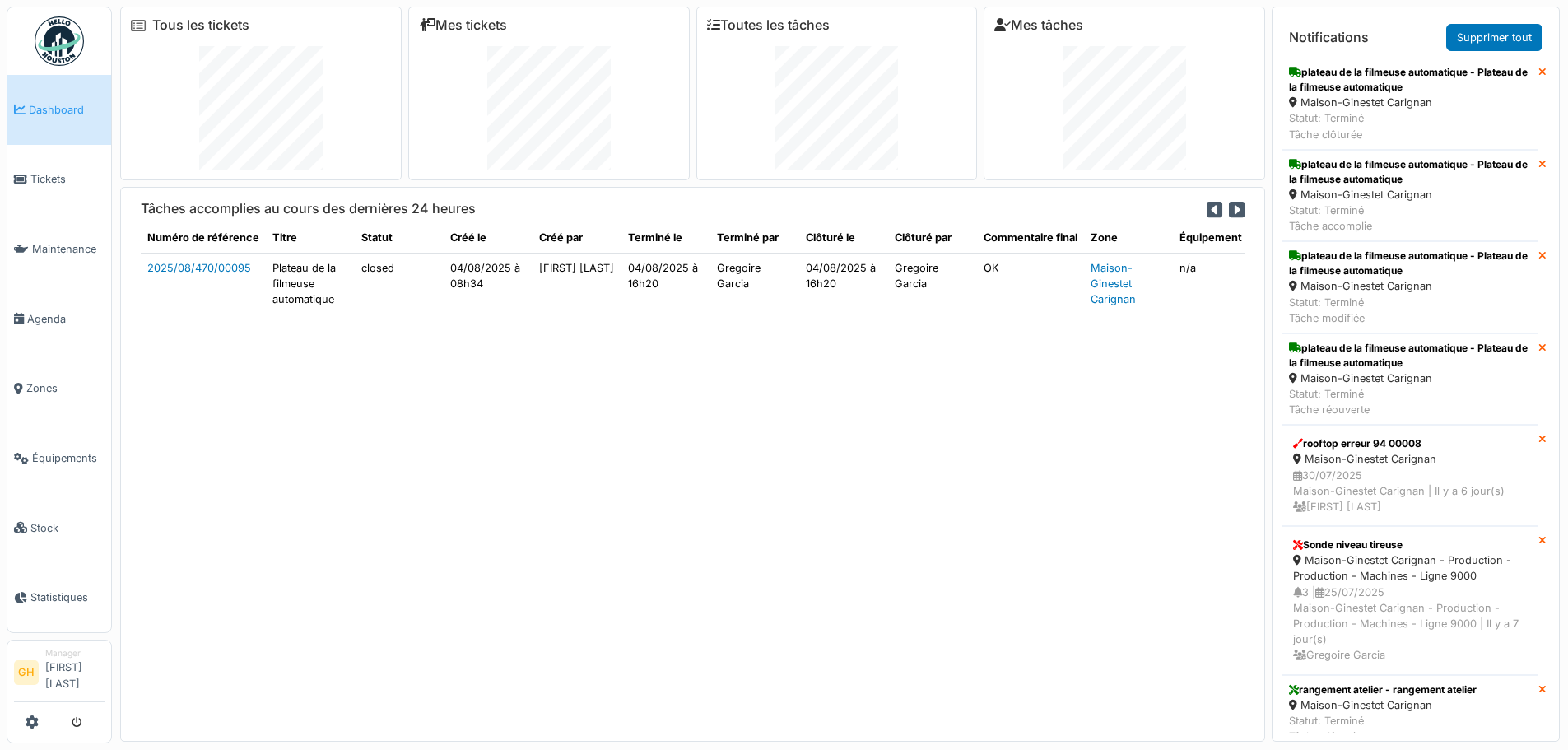 click at bounding box center (1214, 210) 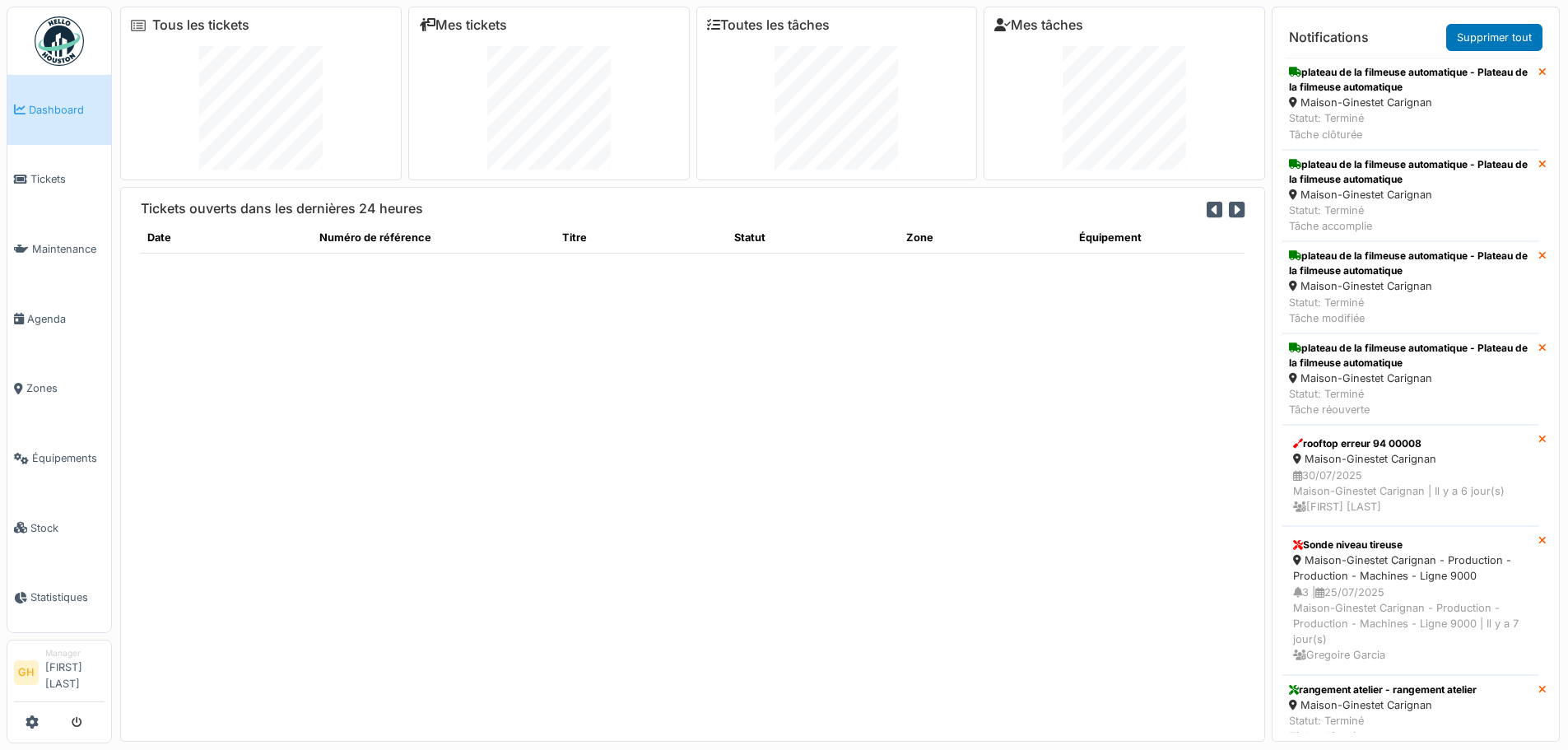 click at bounding box center [1214, 210] 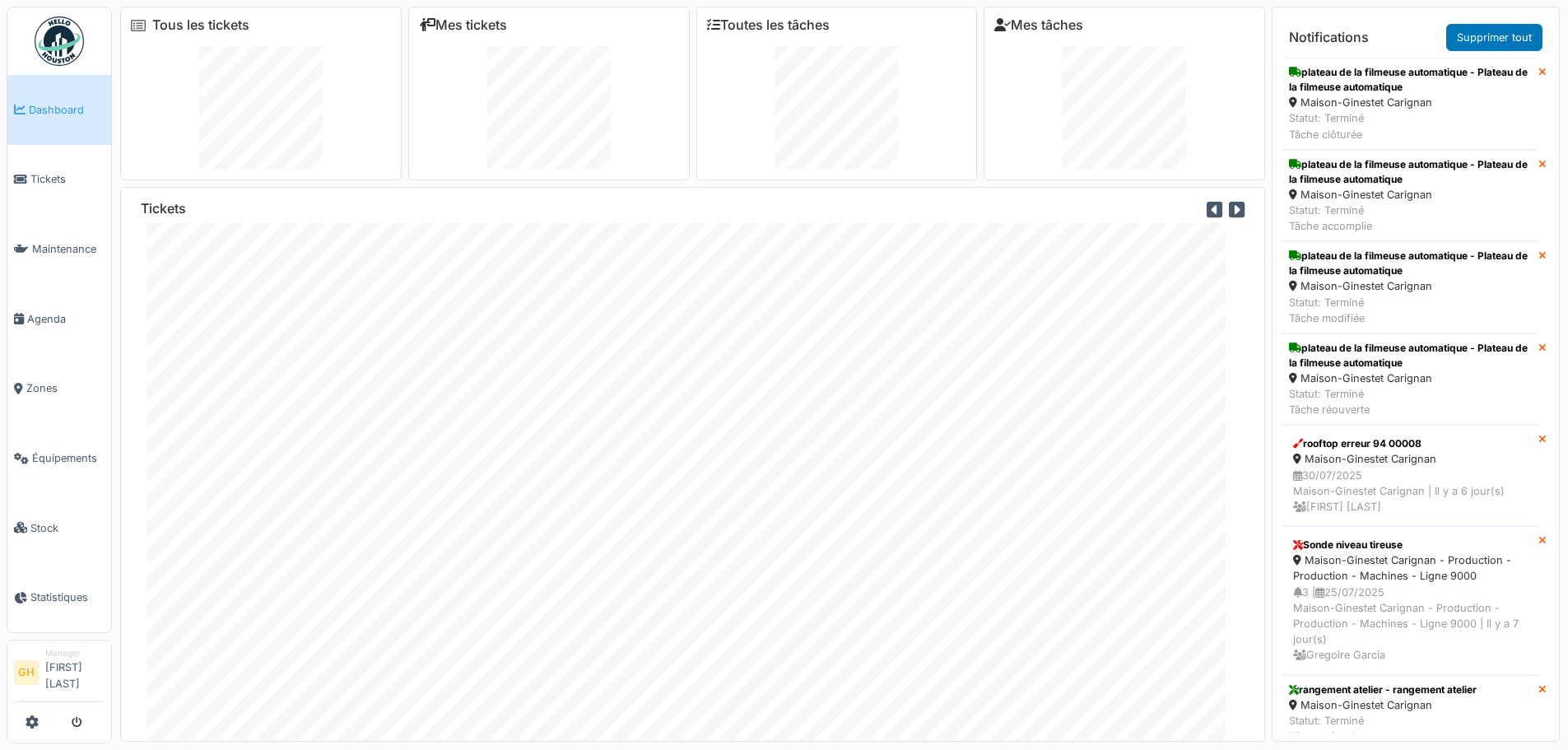 scroll, scrollTop: 47, scrollLeft: 0, axis: vertical 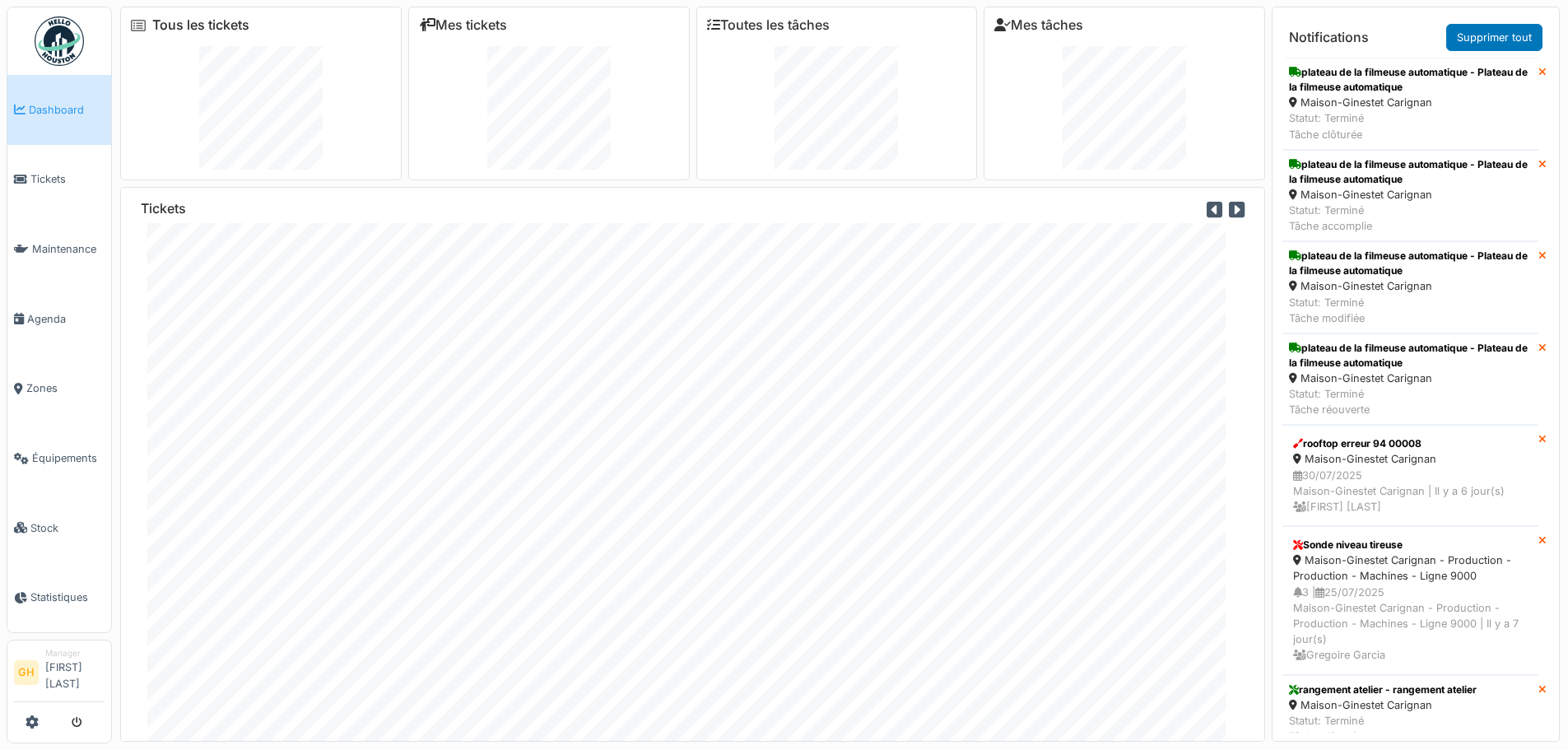 click on "Tous les tickets" at bounding box center [201, 25] 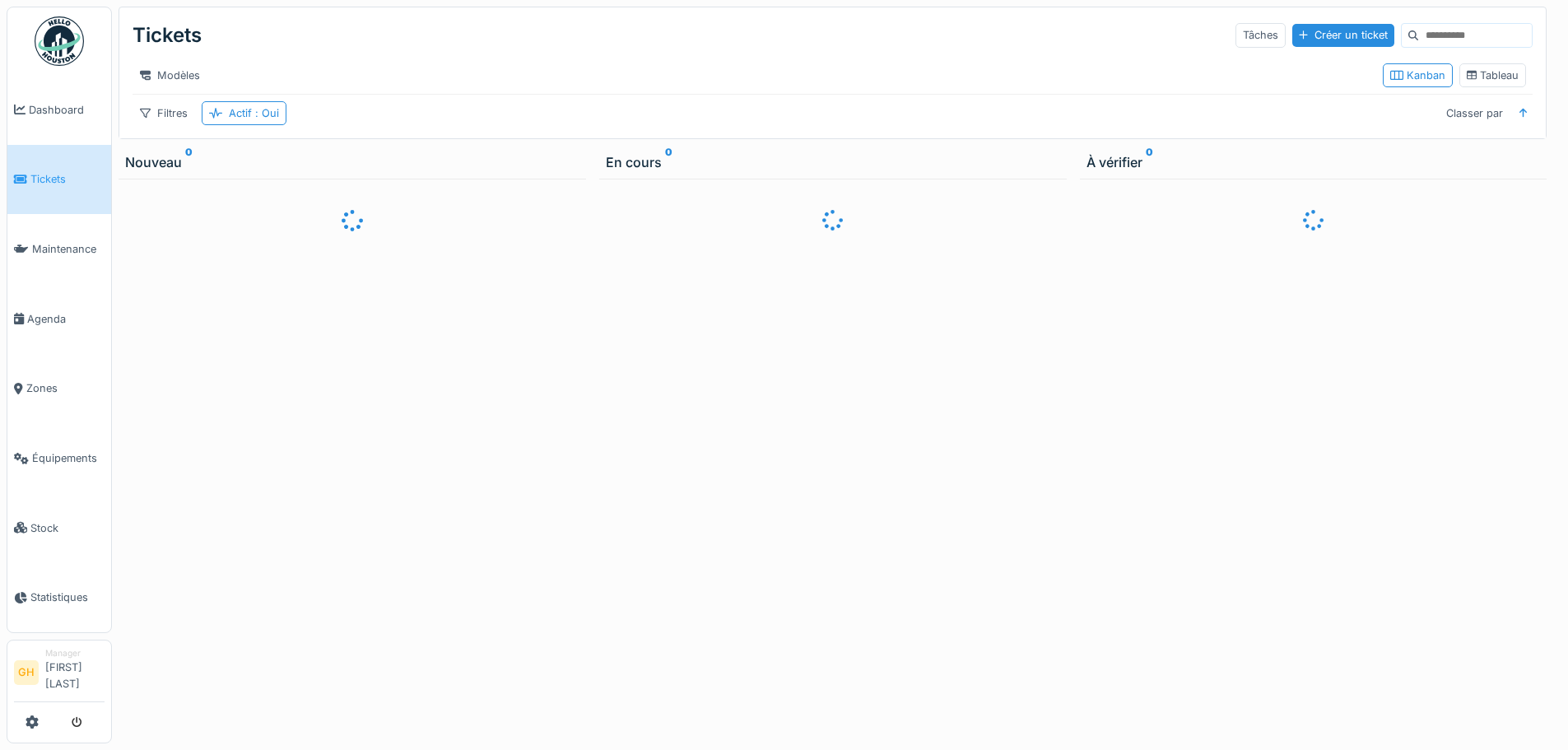 scroll, scrollTop: 0, scrollLeft: 0, axis: both 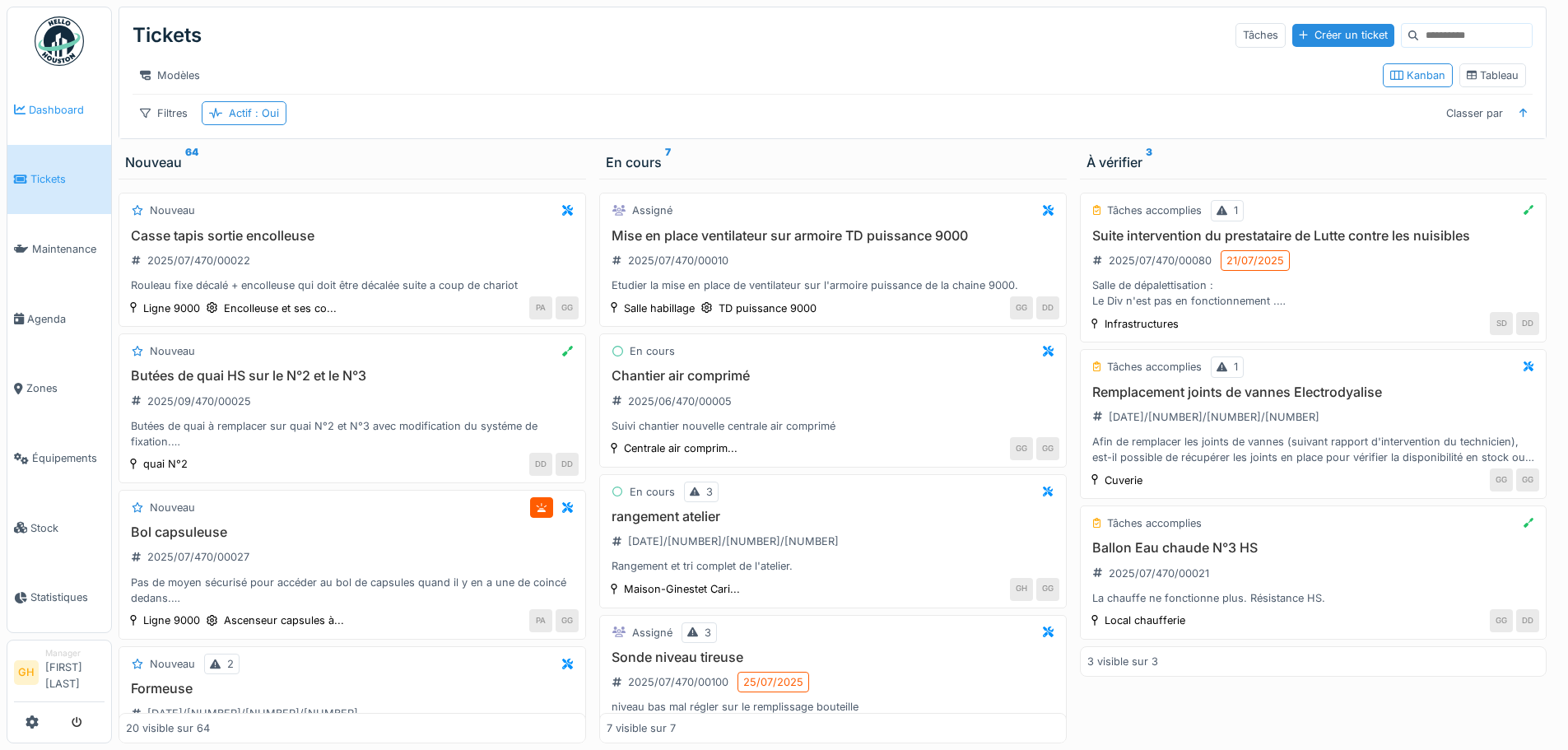 click on "Dashboard" at bounding box center [67, 109] 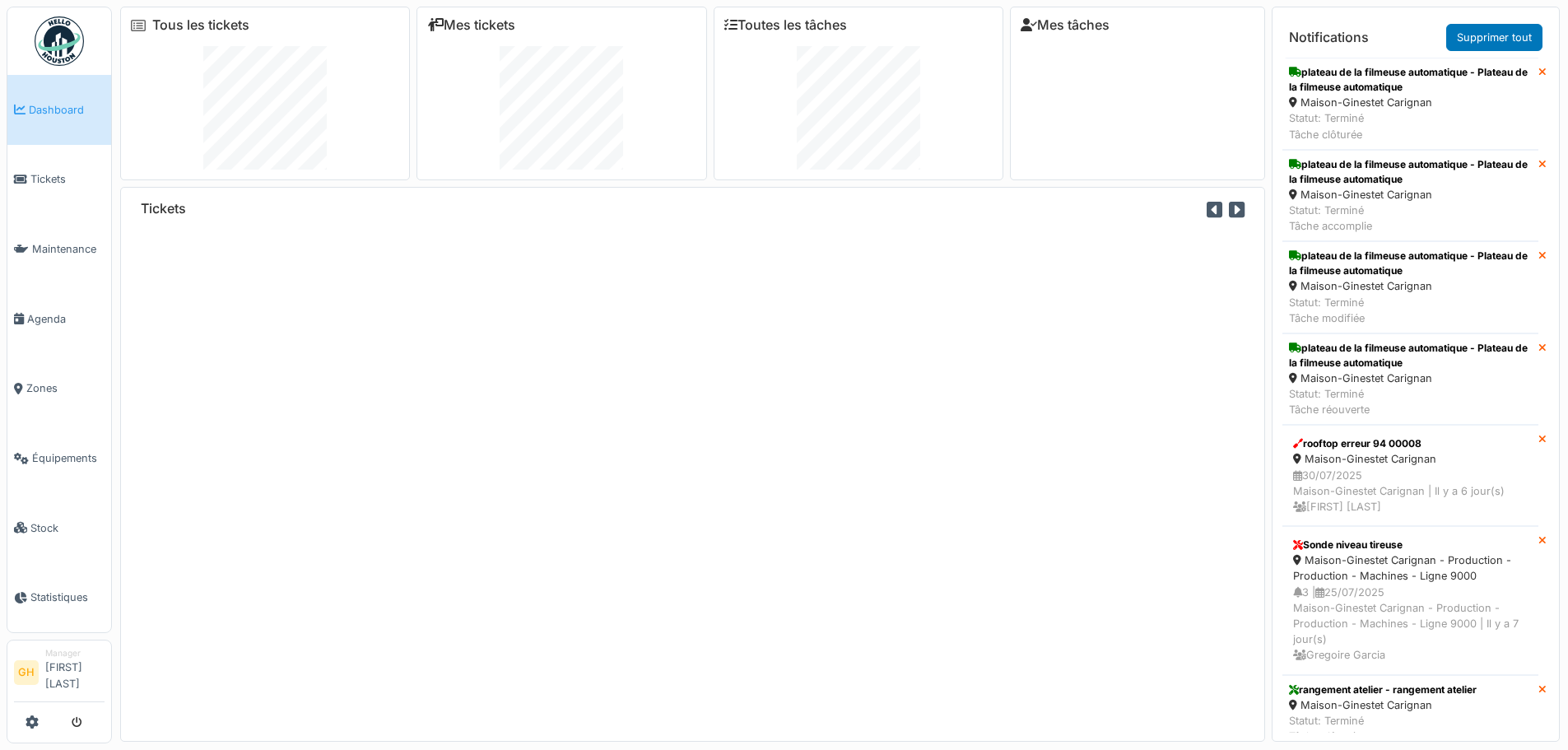 scroll, scrollTop: 0, scrollLeft: 0, axis: both 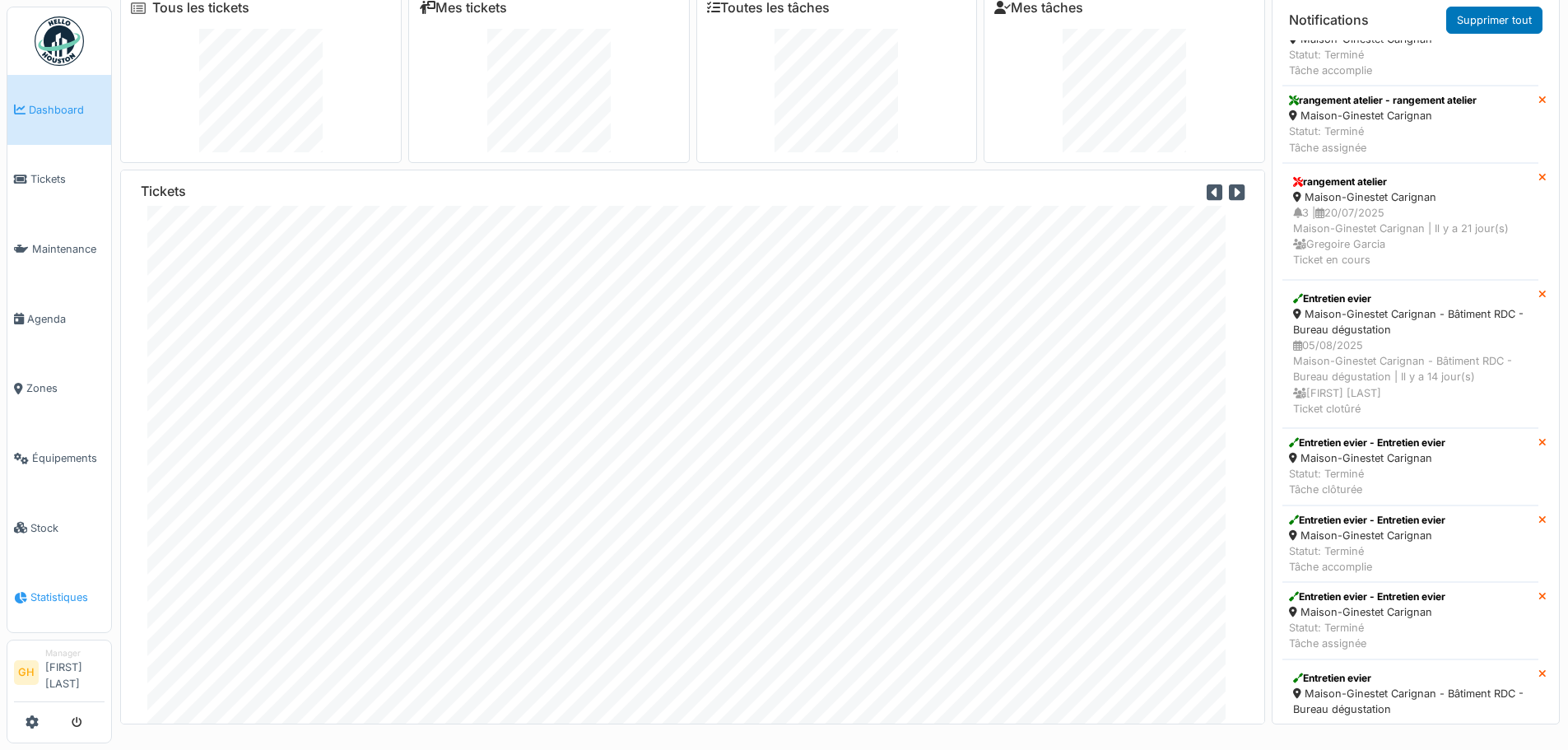 click on "Statistiques" at bounding box center [67, 597] 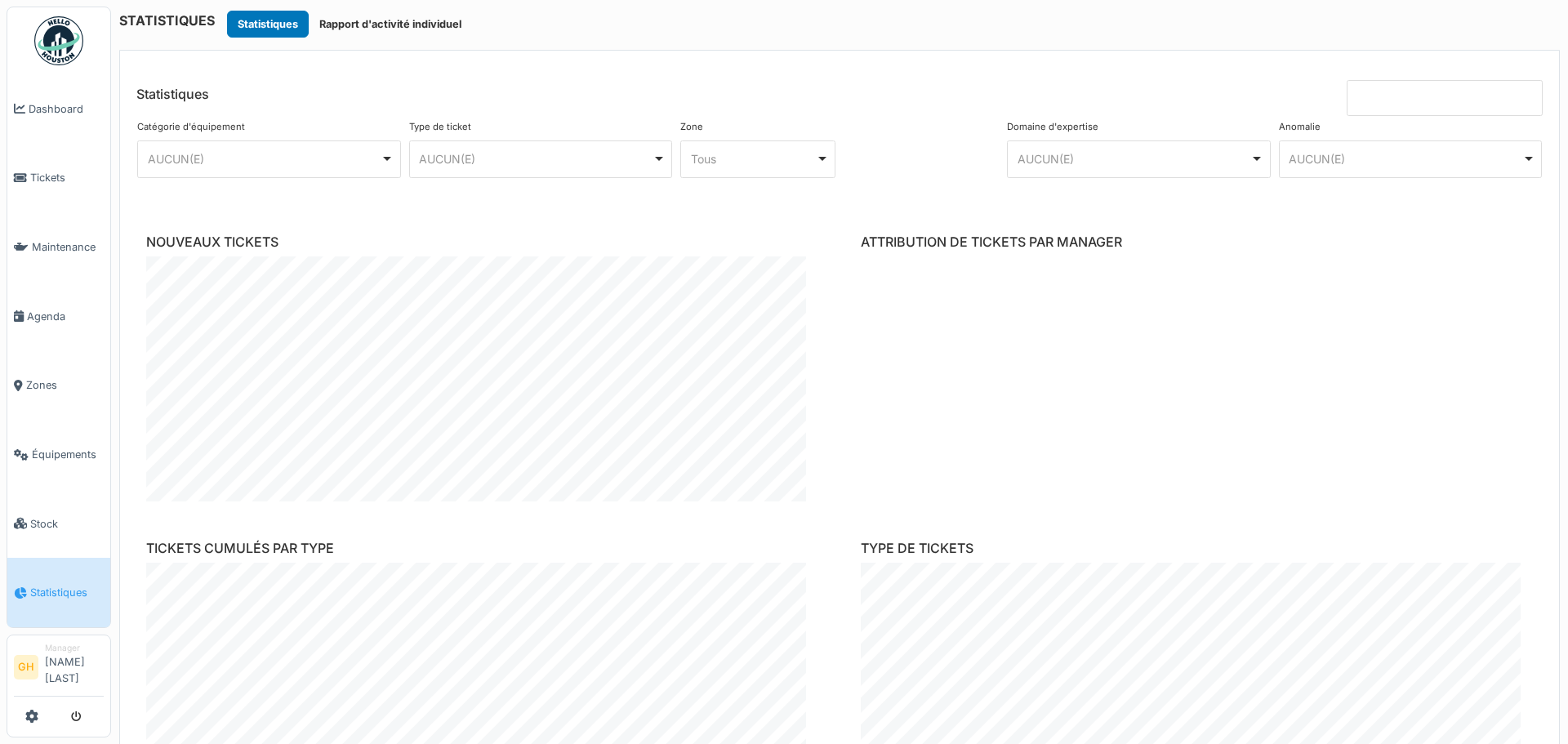 scroll, scrollTop: 0, scrollLeft: 0, axis: both 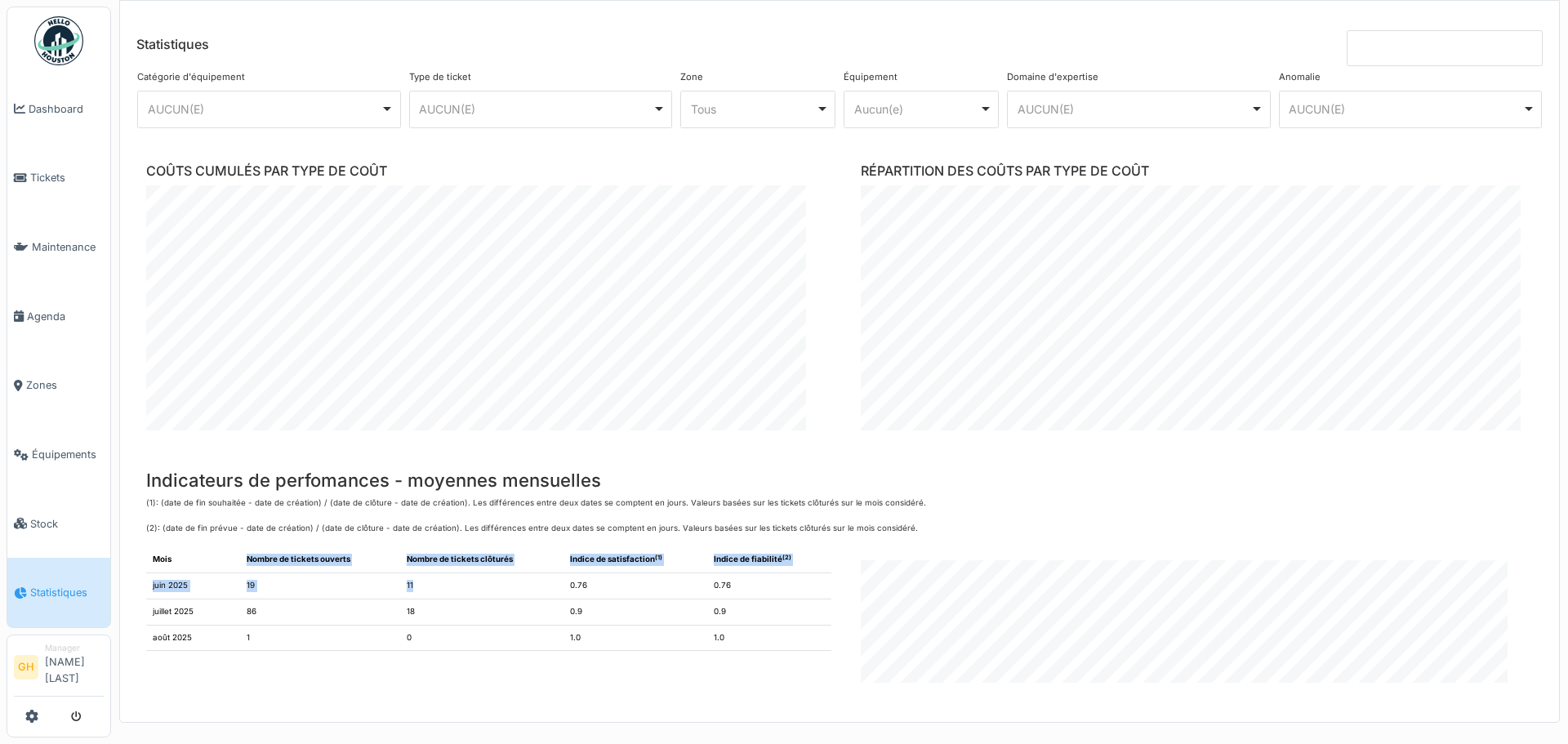drag, startPoint x: 216, startPoint y: 565, endPoint x: 497, endPoint y: 588, distance: 281.93971 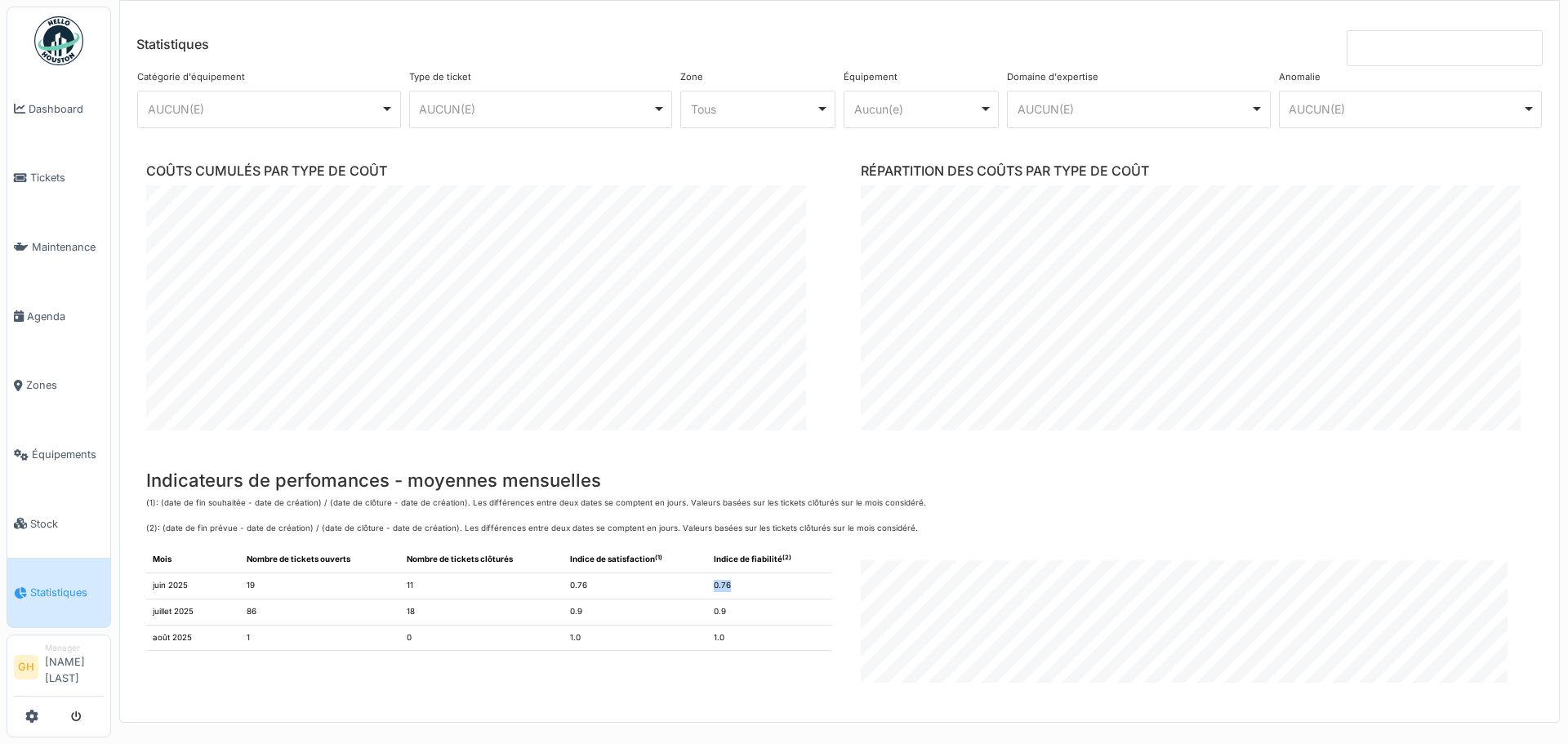 drag, startPoint x: 590, startPoint y: 588, endPoint x: 758, endPoint y: 593, distance: 168.07439 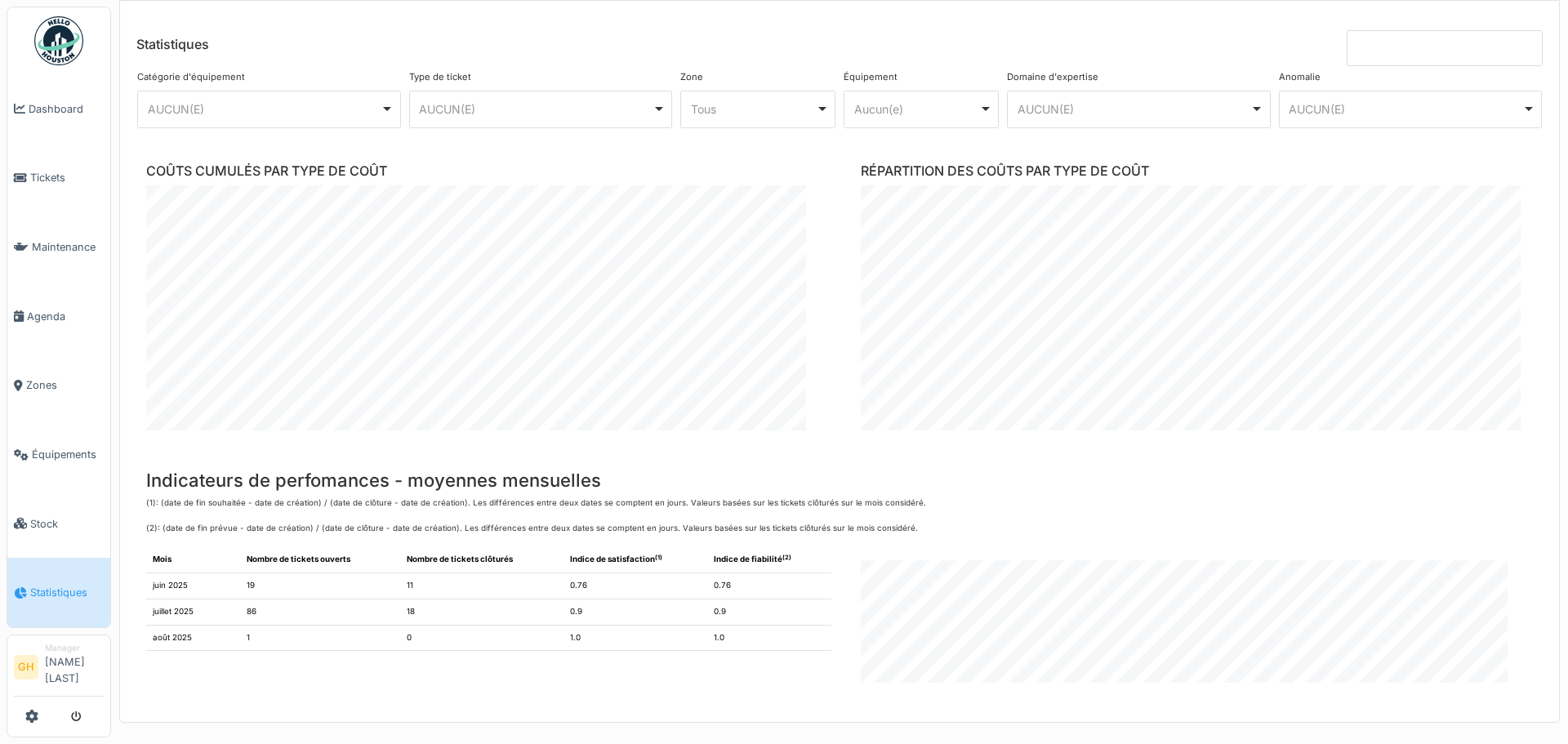 click on "0.9" at bounding box center [635, 612] 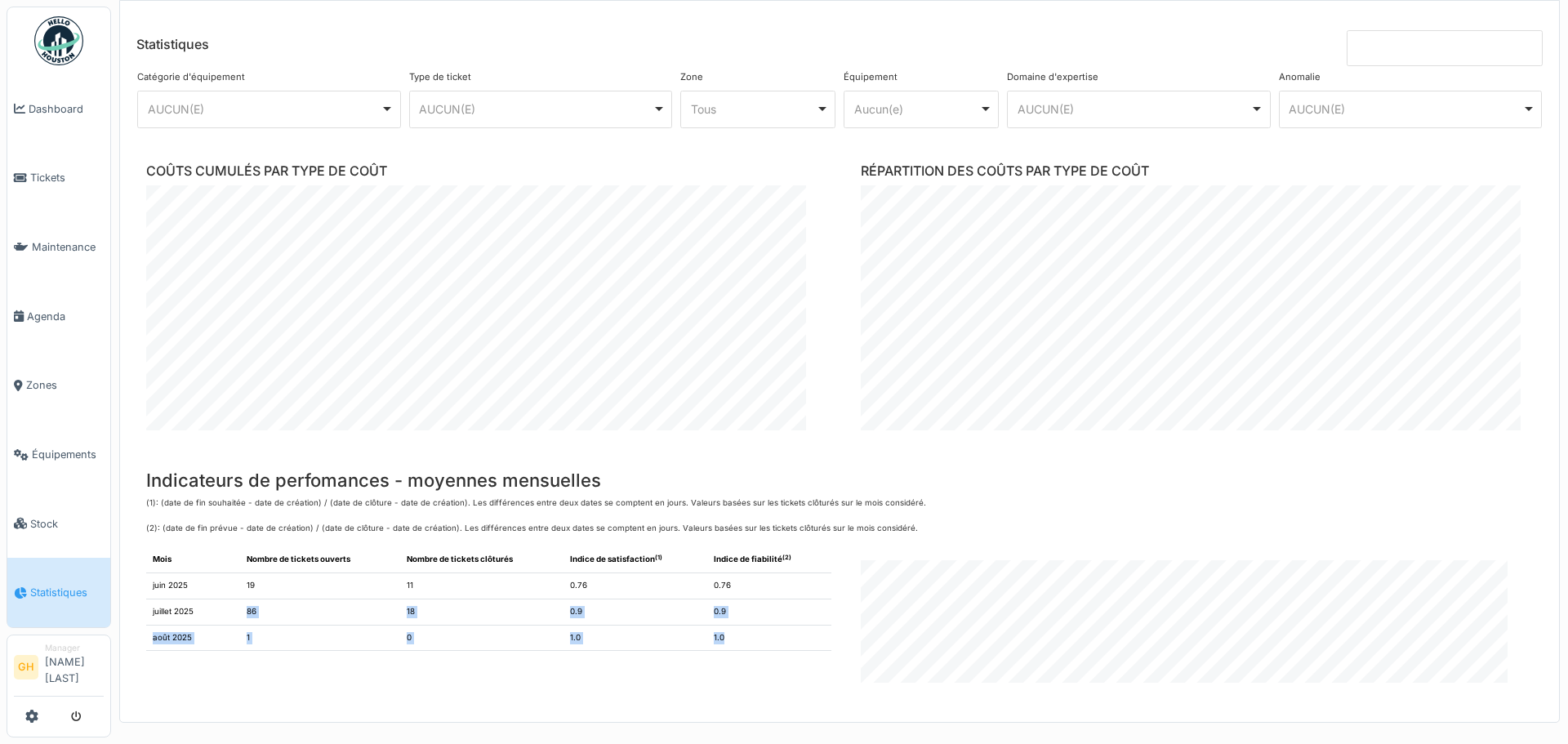 drag, startPoint x: 242, startPoint y: 611, endPoint x: 746, endPoint y: 649, distance: 505.43051 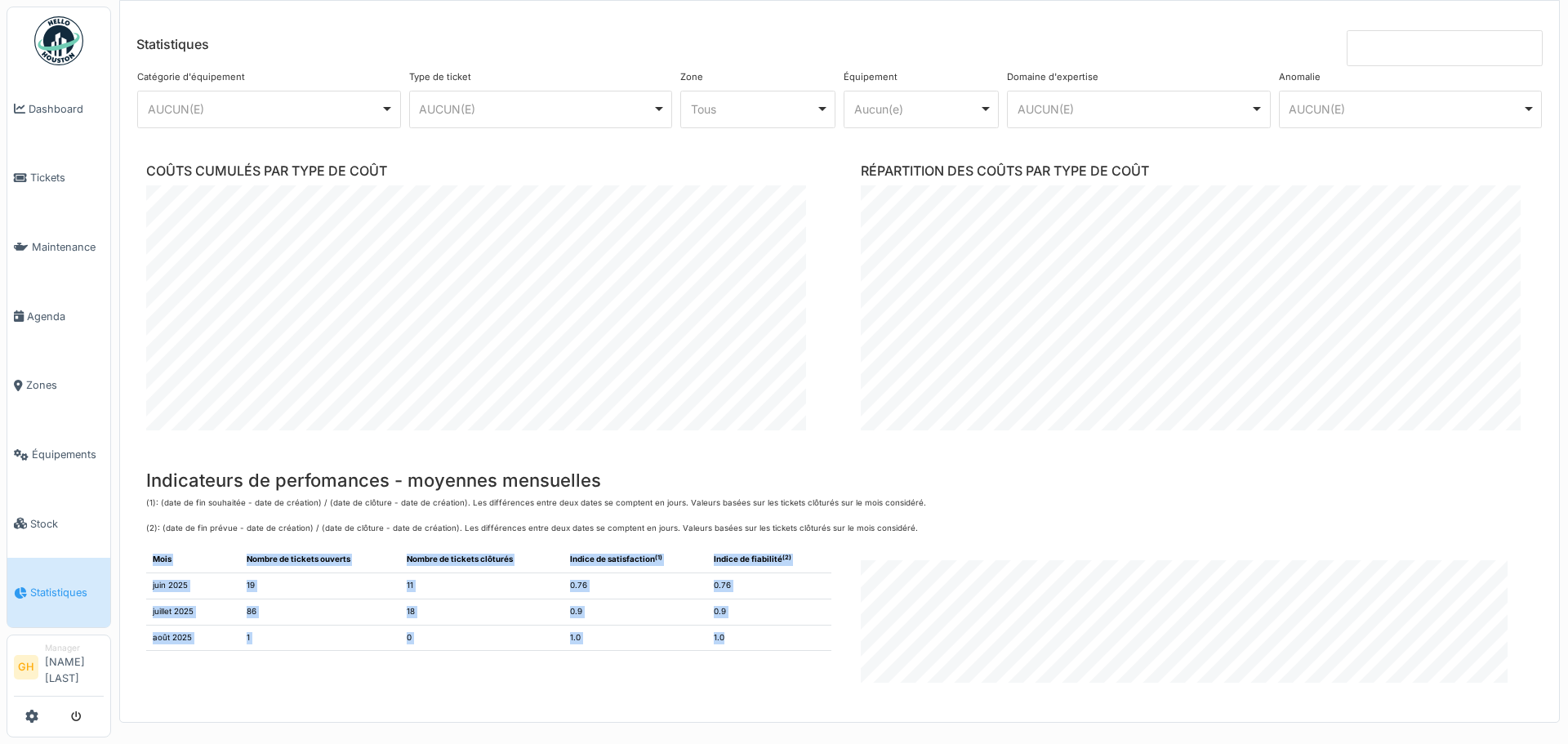 drag, startPoint x: 713, startPoint y: 639, endPoint x: 145, endPoint y: 585, distance: 570.5611 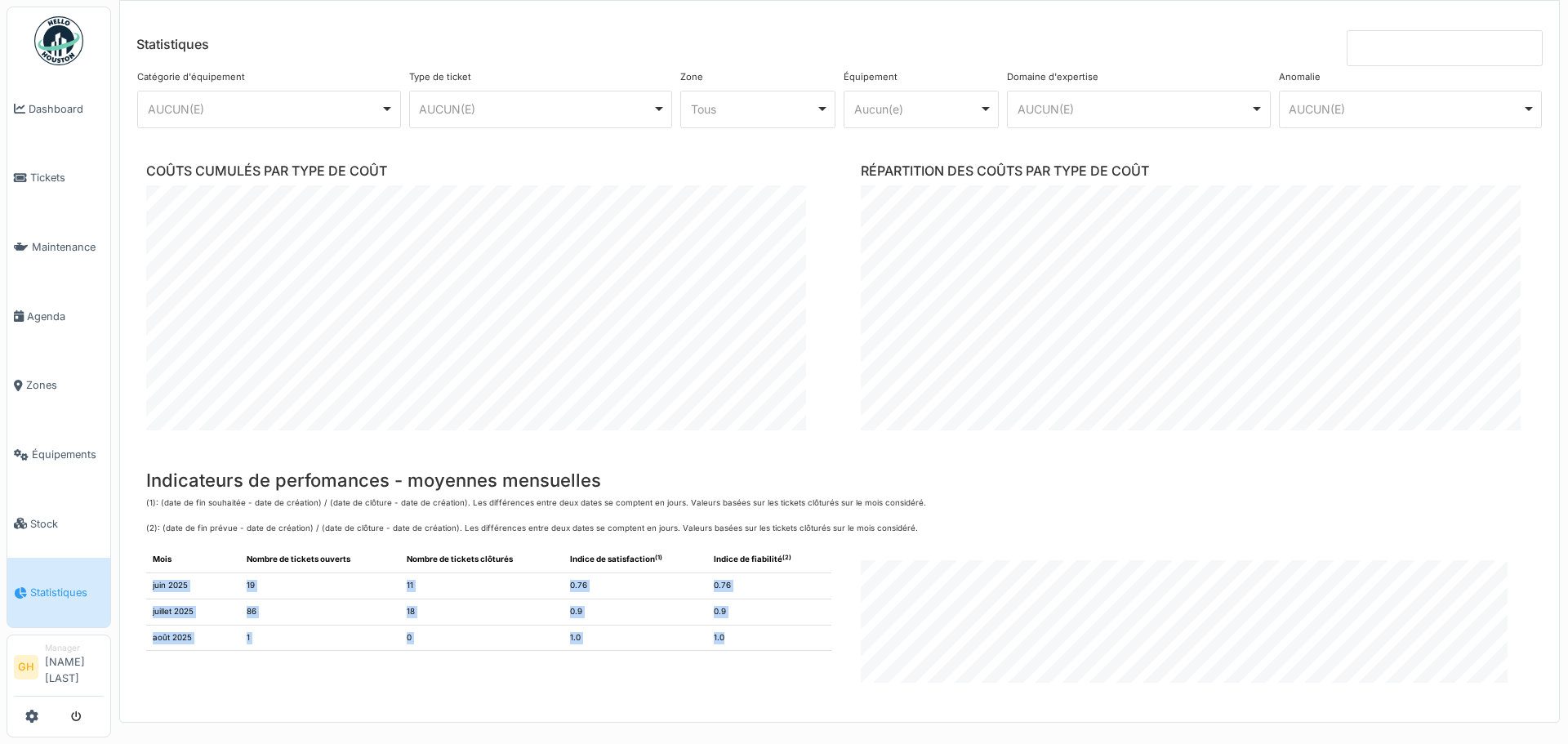 drag, startPoint x: 153, startPoint y: 585, endPoint x: 724, endPoint y: 651, distance: 574.8017 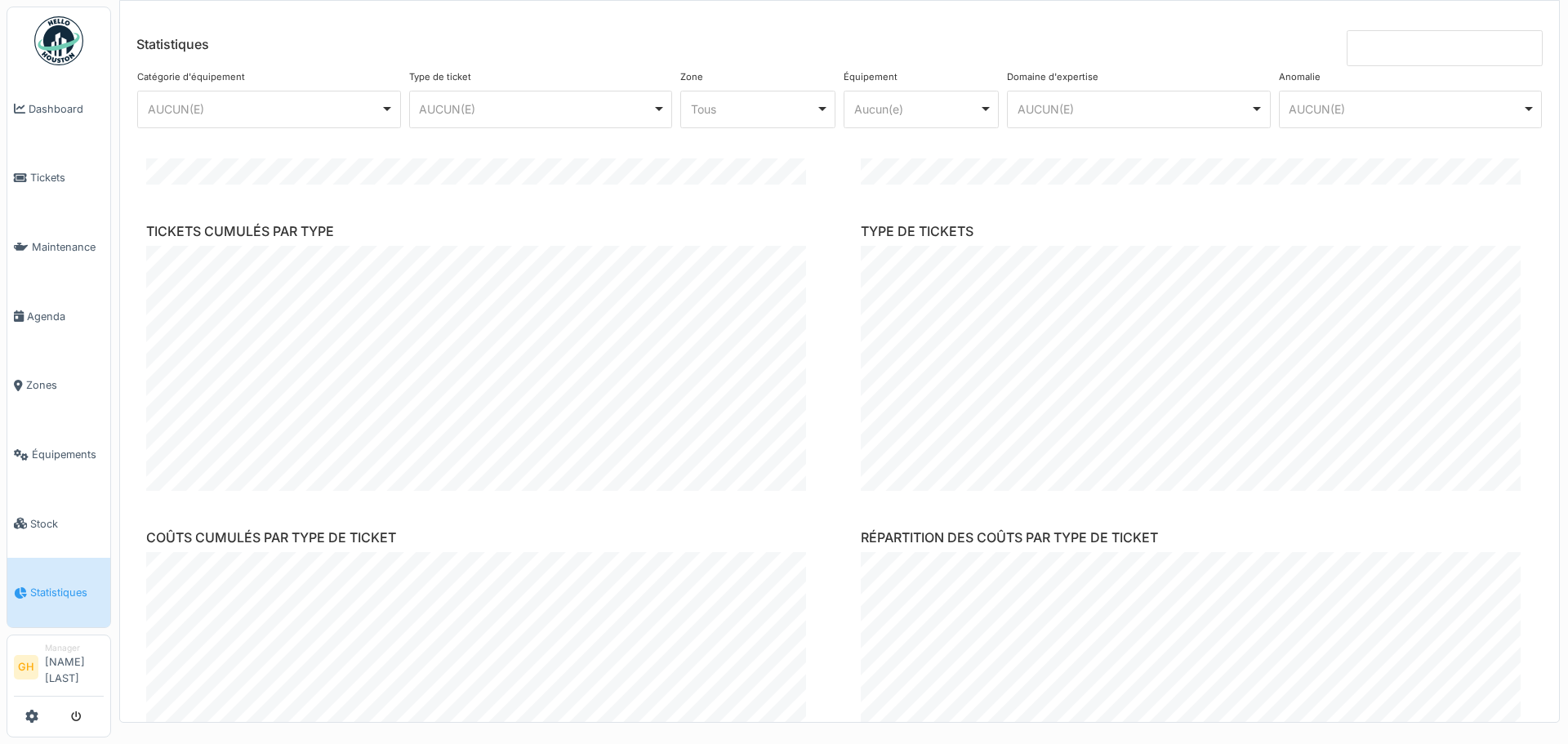 scroll, scrollTop: 0, scrollLeft: 0, axis: both 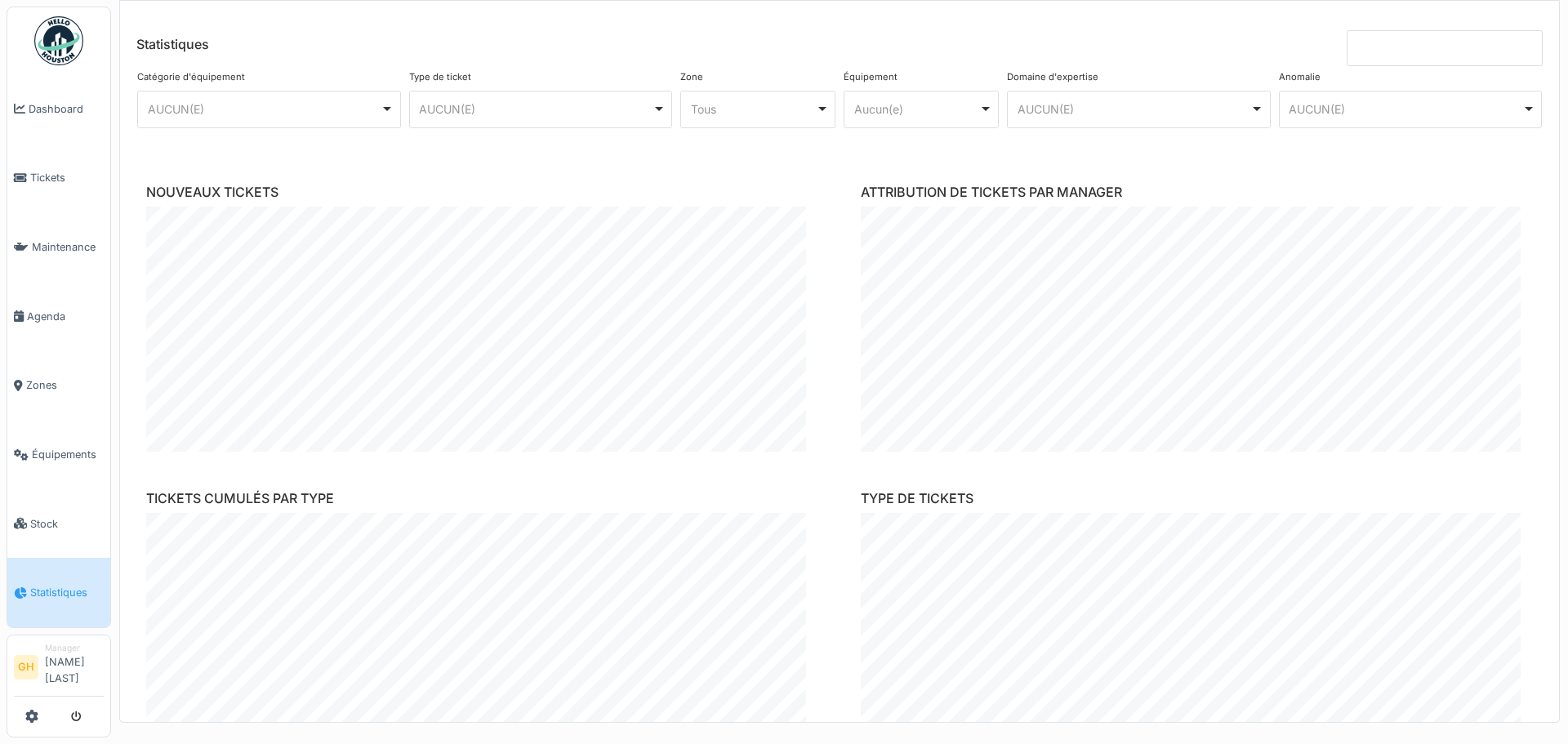 click at bounding box center (59, 41) 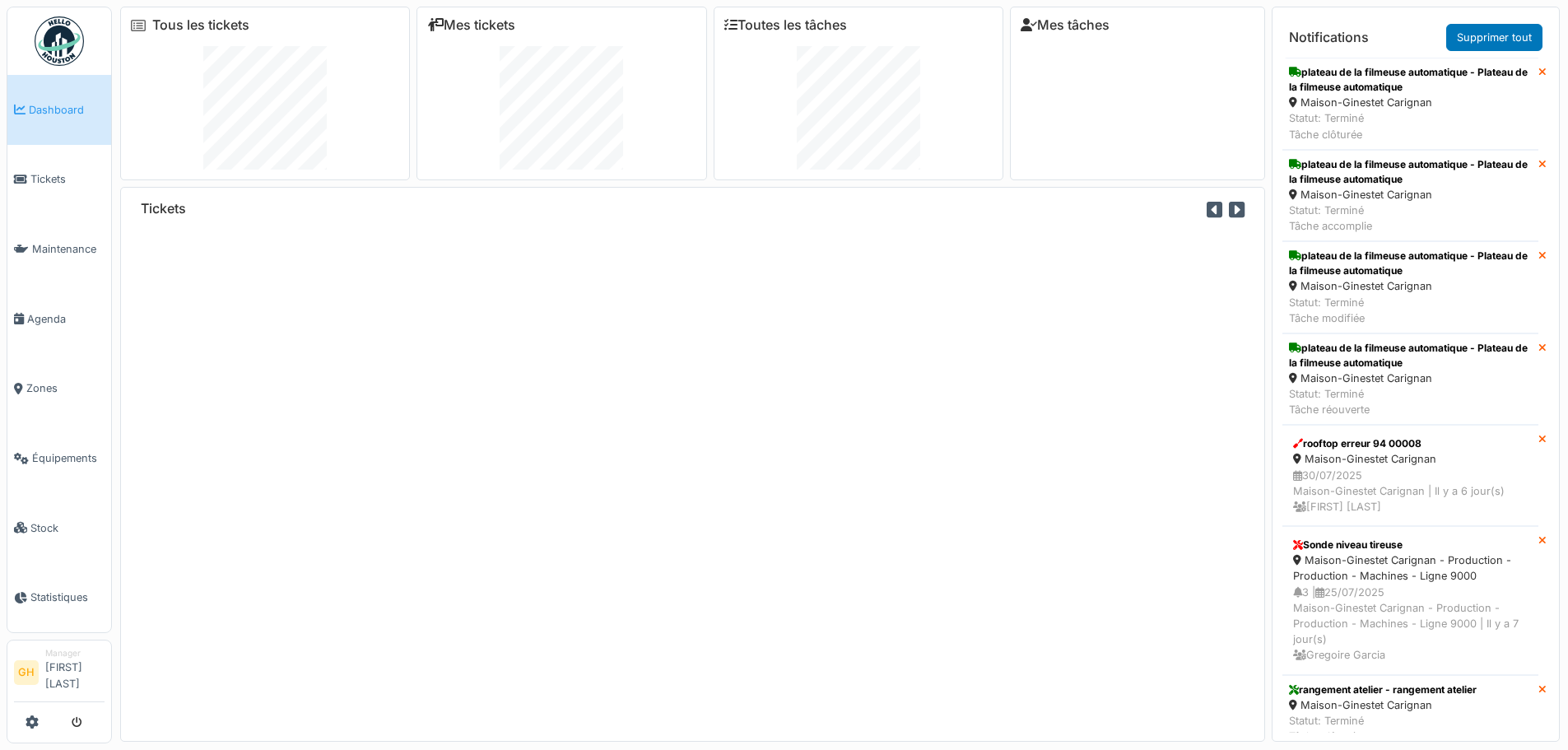 scroll, scrollTop: 0, scrollLeft: 0, axis: both 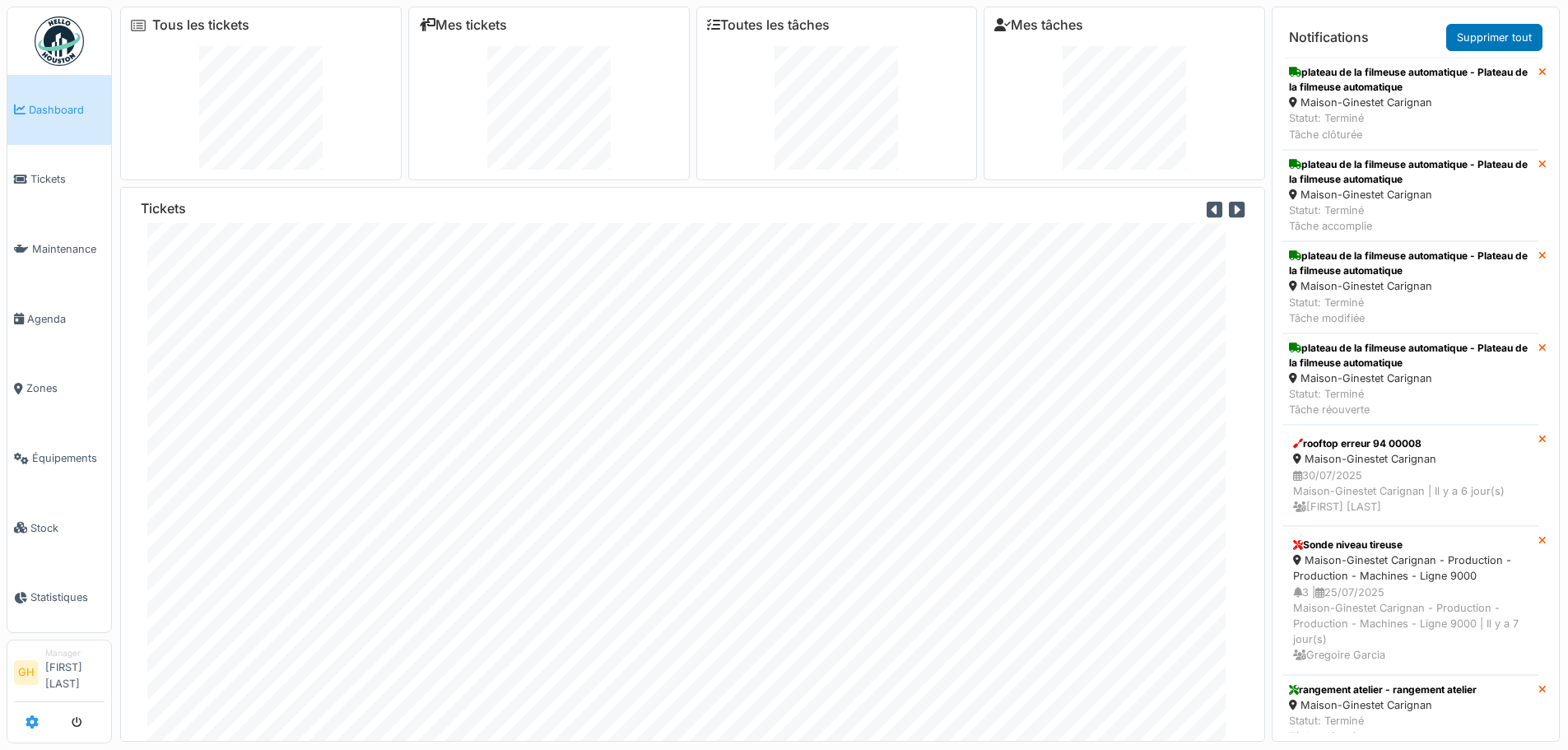 click at bounding box center [32, 722] 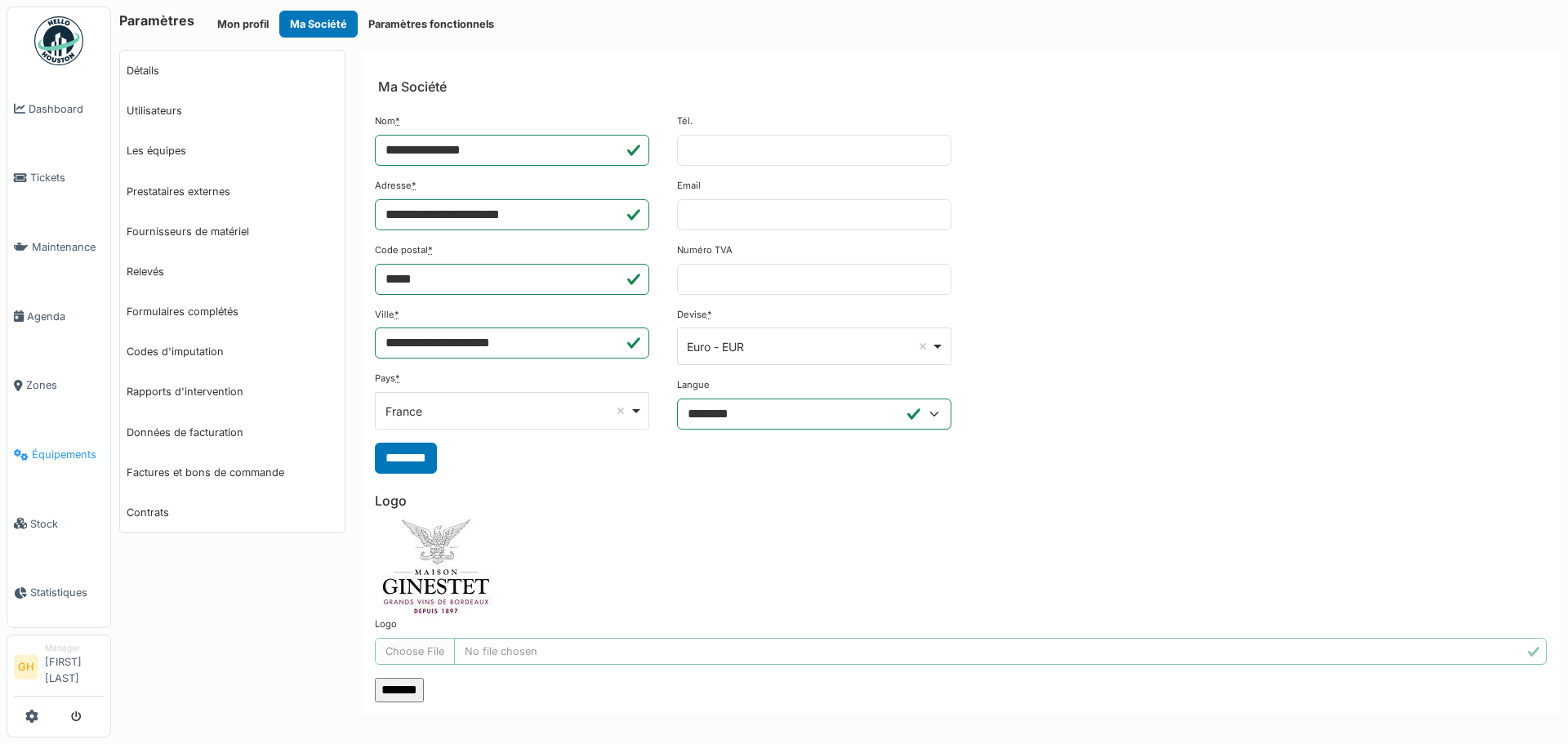 scroll, scrollTop: 0, scrollLeft: 0, axis: both 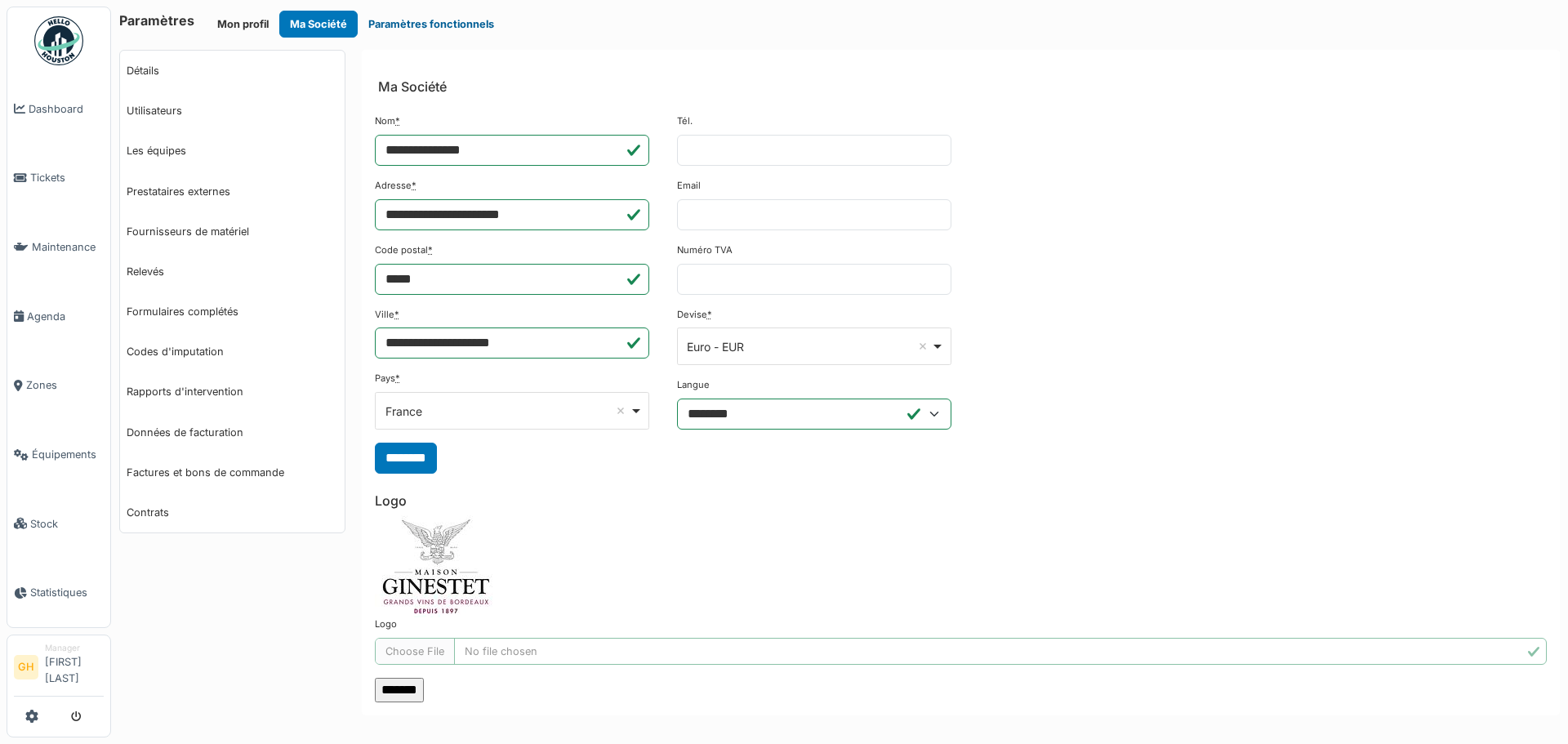 click on "Paramètres fonctionnels" at bounding box center (431, 24) 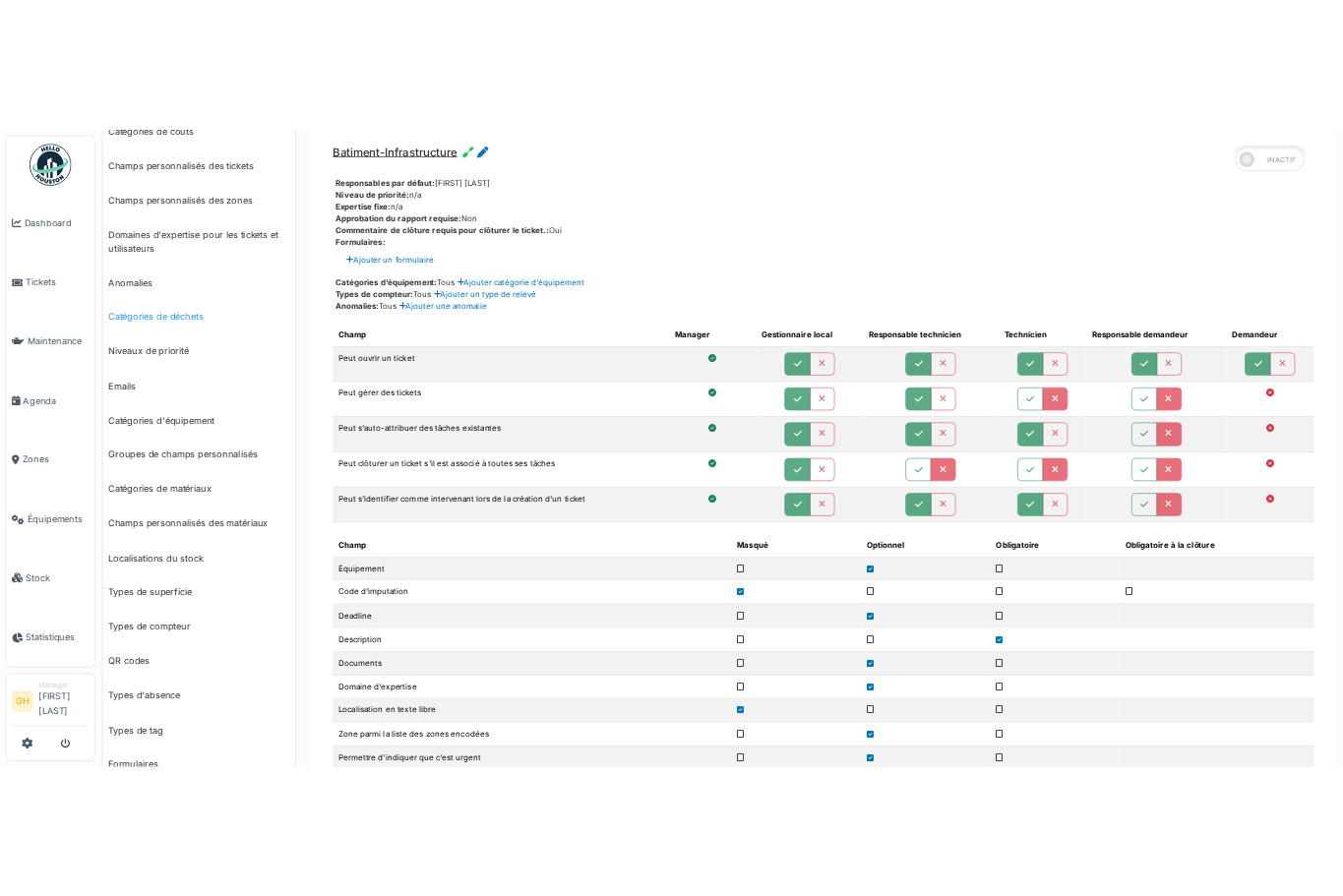 scroll, scrollTop: 0, scrollLeft: 0, axis: both 